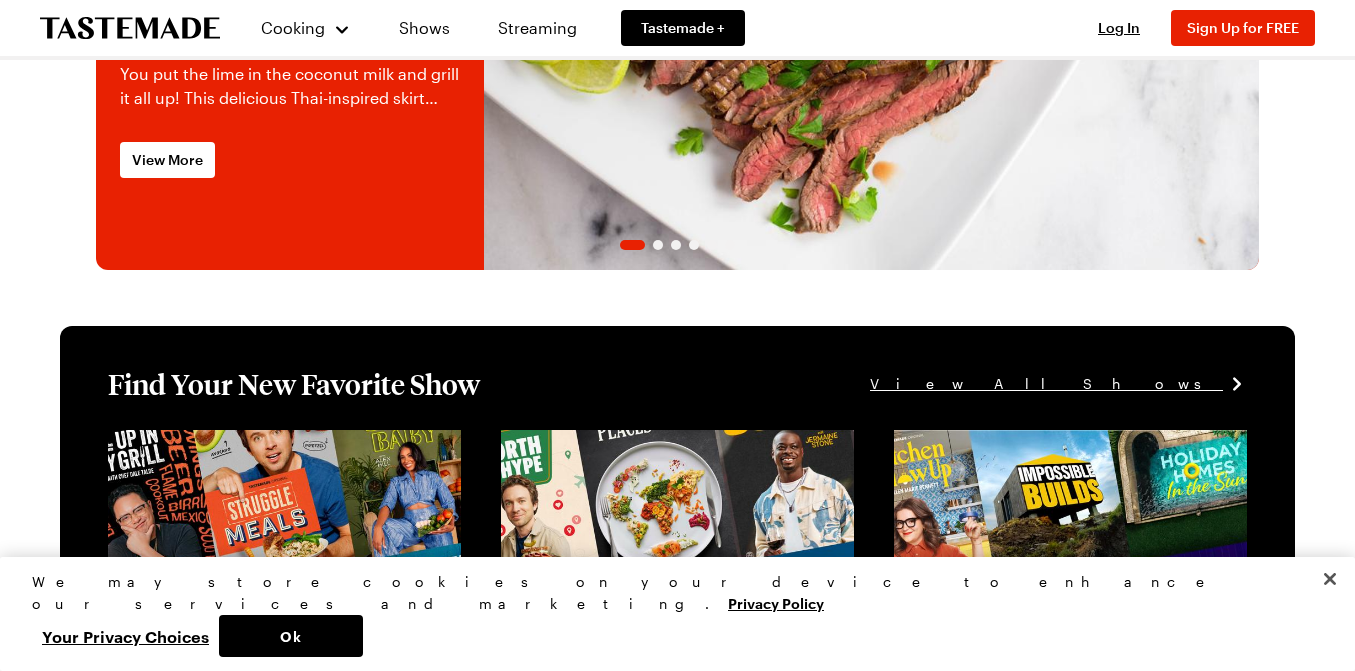 scroll, scrollTop: 142, scrollLeft: 0, axis: vertical 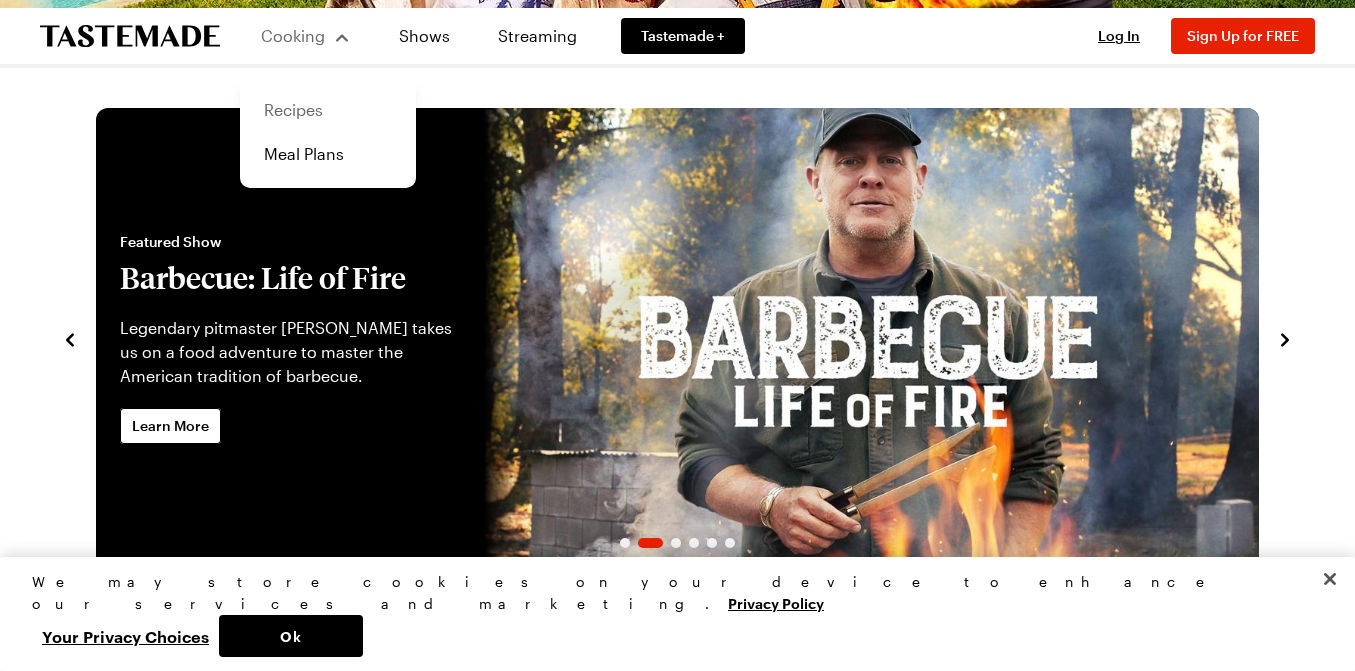 click on "Recipes" at bounding box center (328, 110) 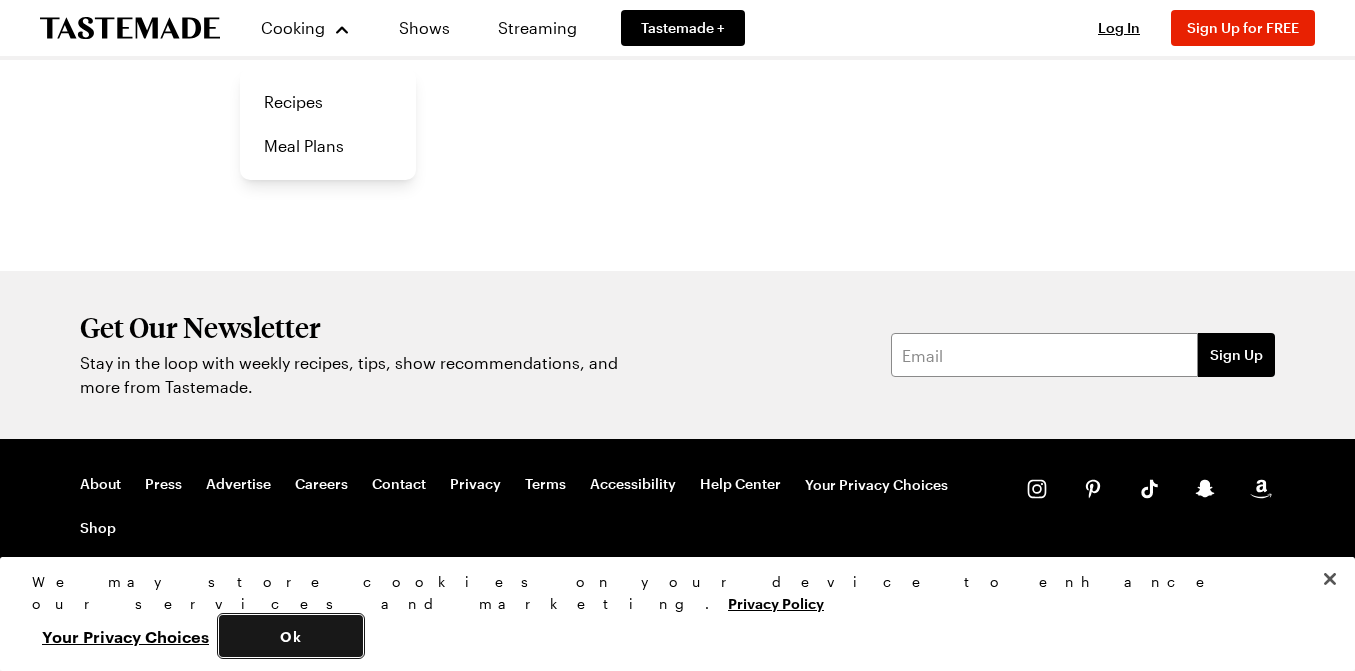 click on "Ok" at bounding box center (291, 636) 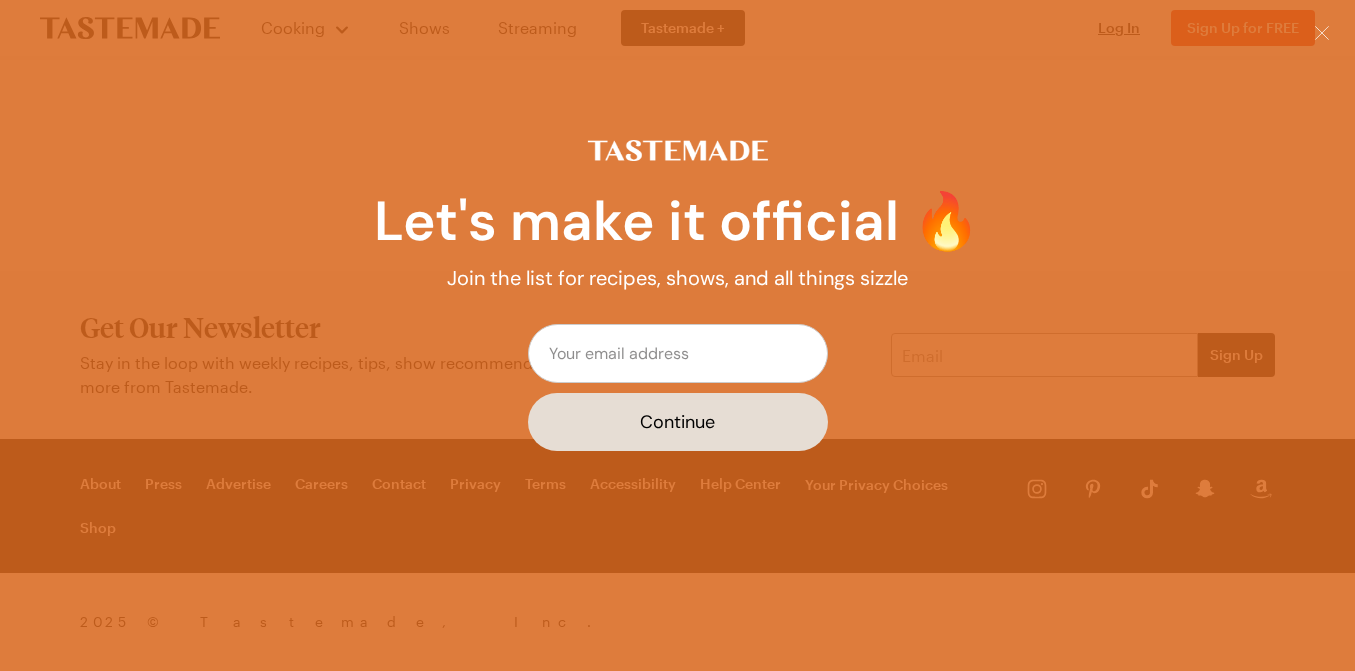 click on "Let's make it official 🔥 Join the list for recipes, shows, and all things sizzle Continue" at bounding box center [677, 335] 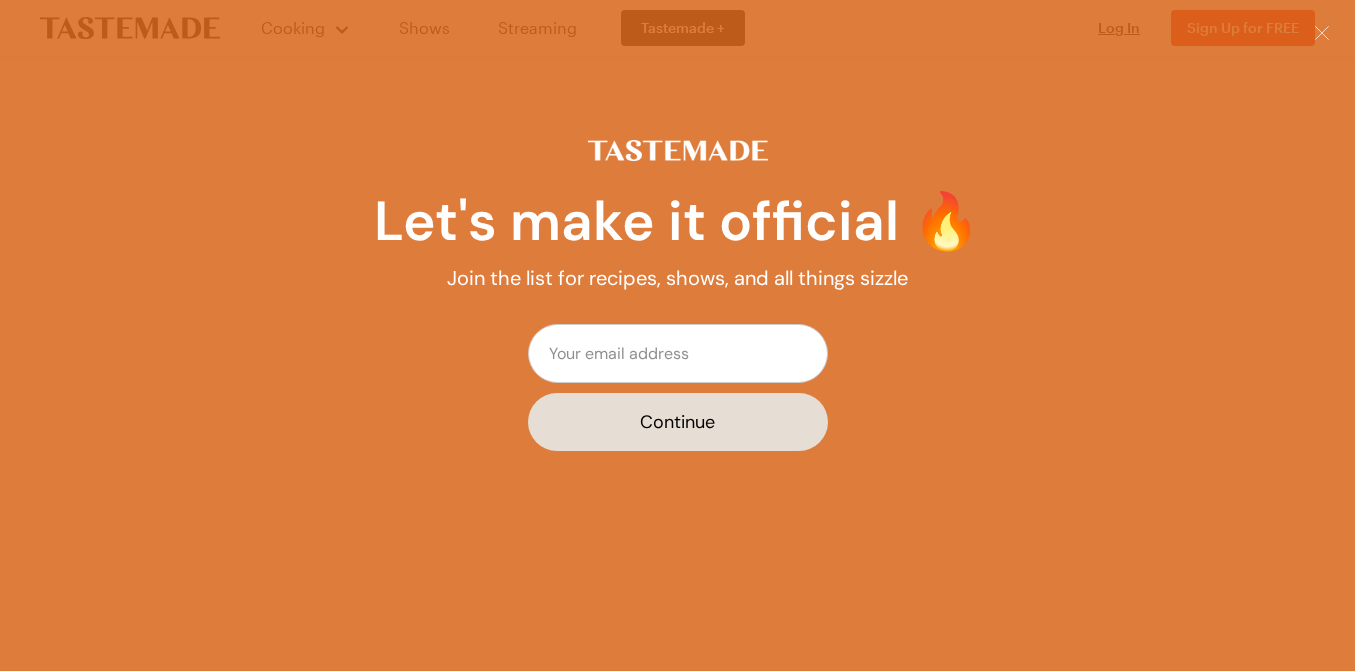 click at bounding box center [678, 353] 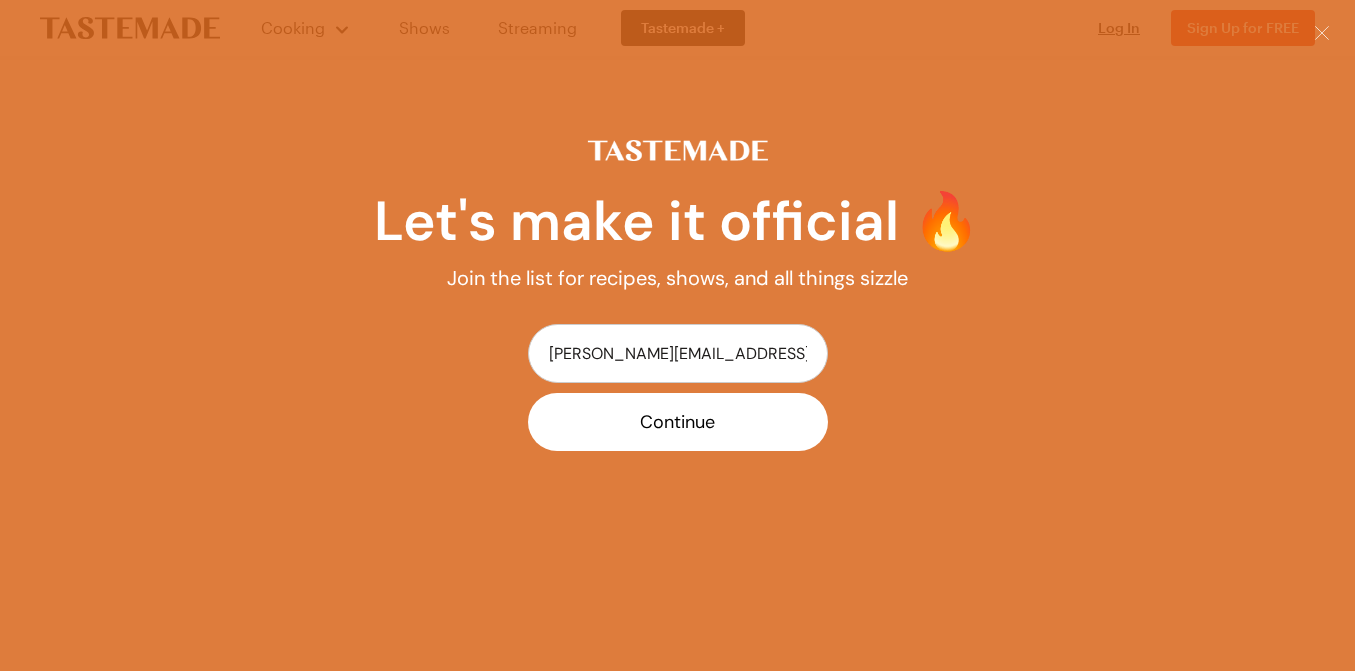 type on "[PERSON_NAME][EMAIL_ADDRESS][PERSON_NAME][DOMAIN_NAME]" 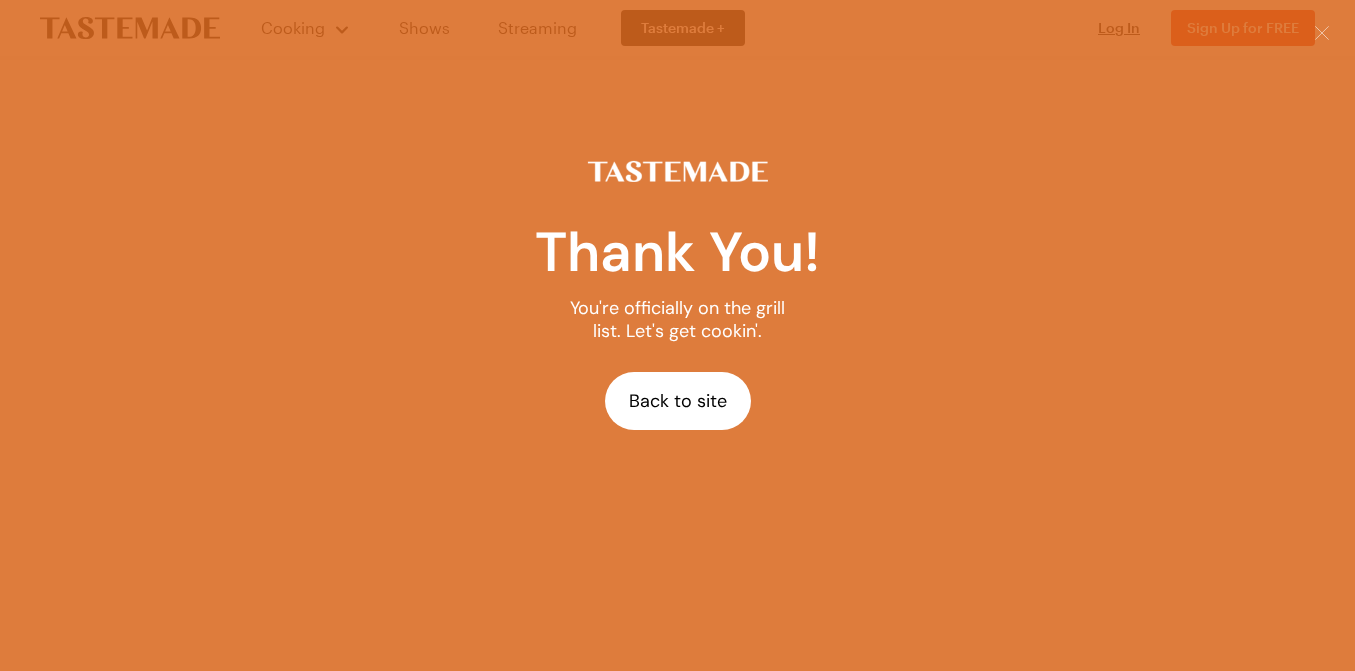 click on "Back to site" at bounding box center [678, 401] 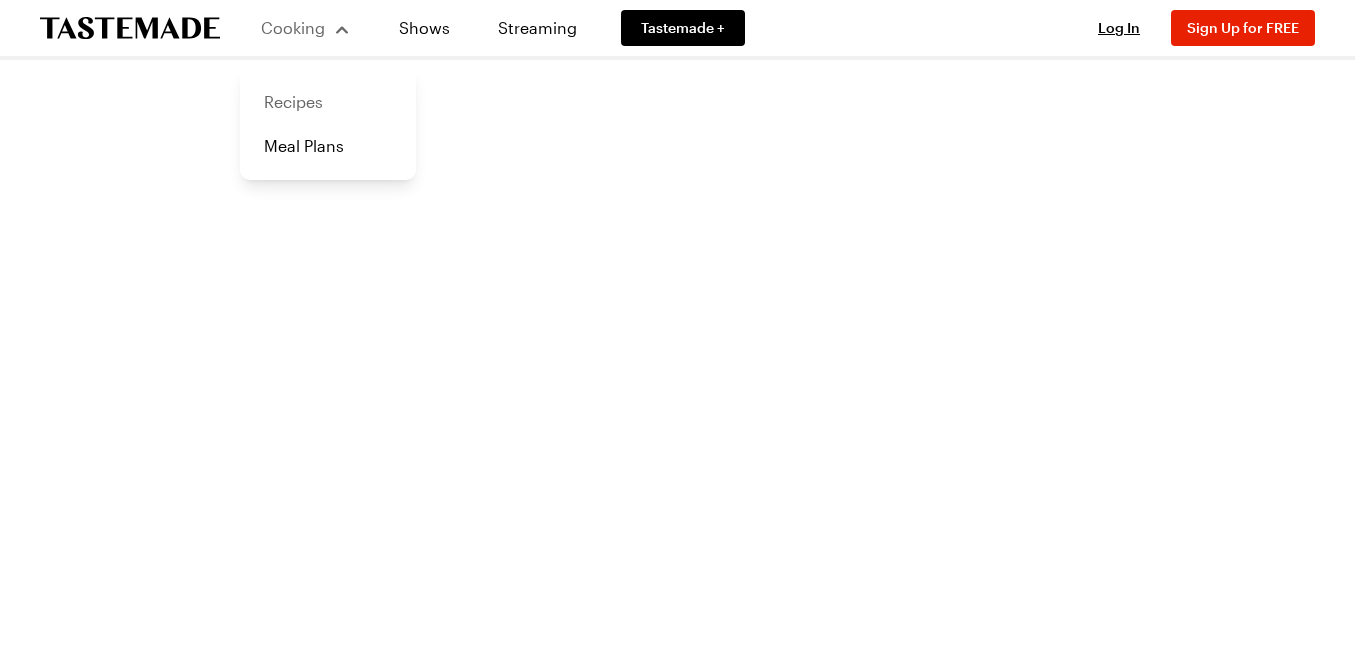 click on "Recipes" at bounding box center [328, 102] 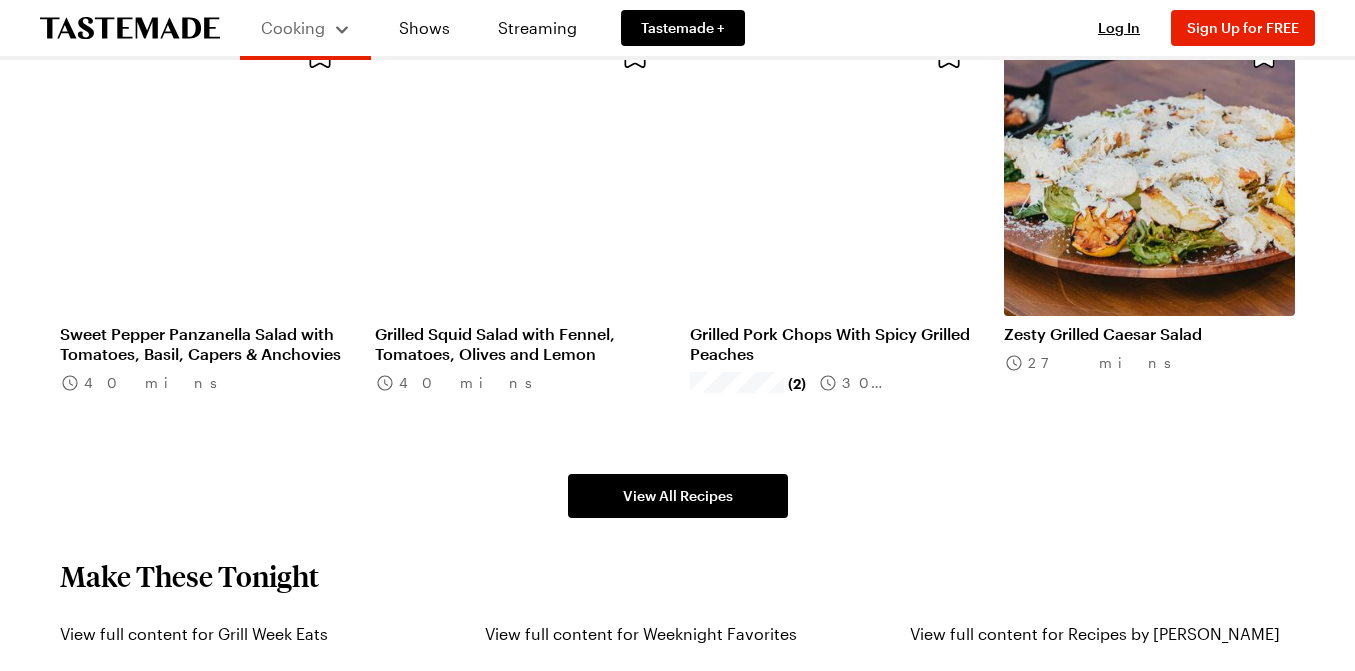 scroll, scrollTop: 1357, scrollLeft: 0, axis: vertical 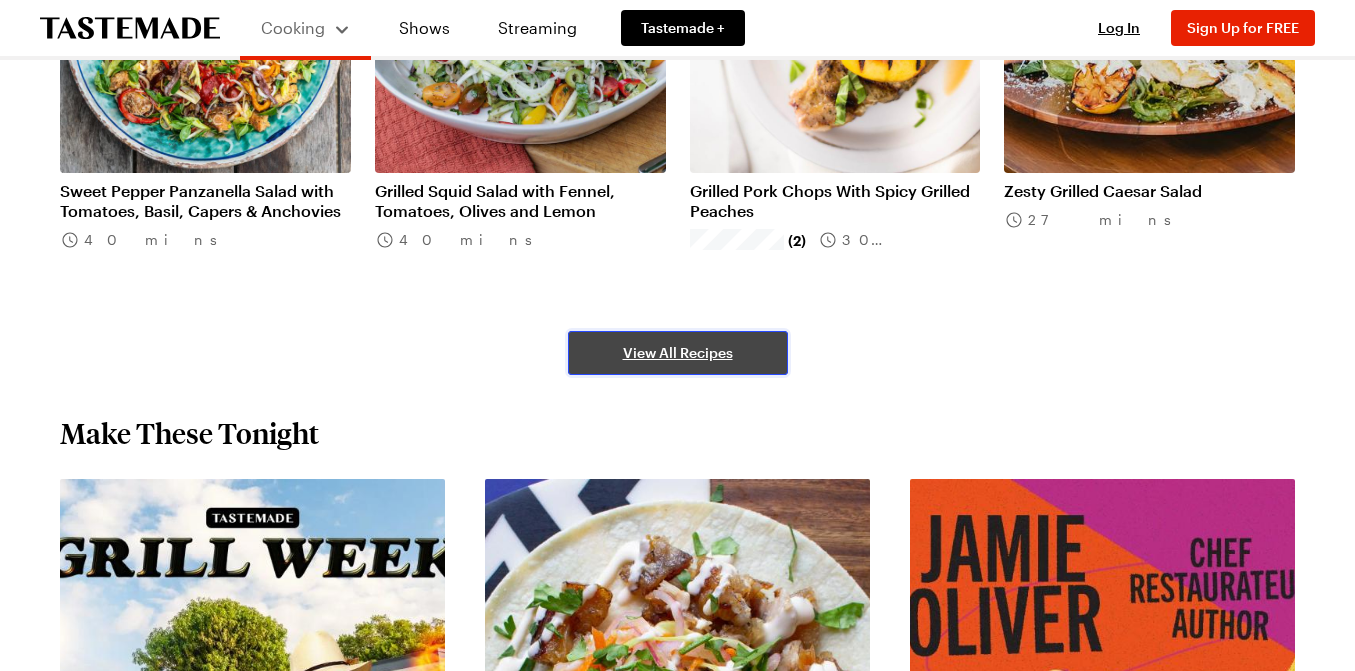 click on "View All Recipes" at bounding box center [678, 353] 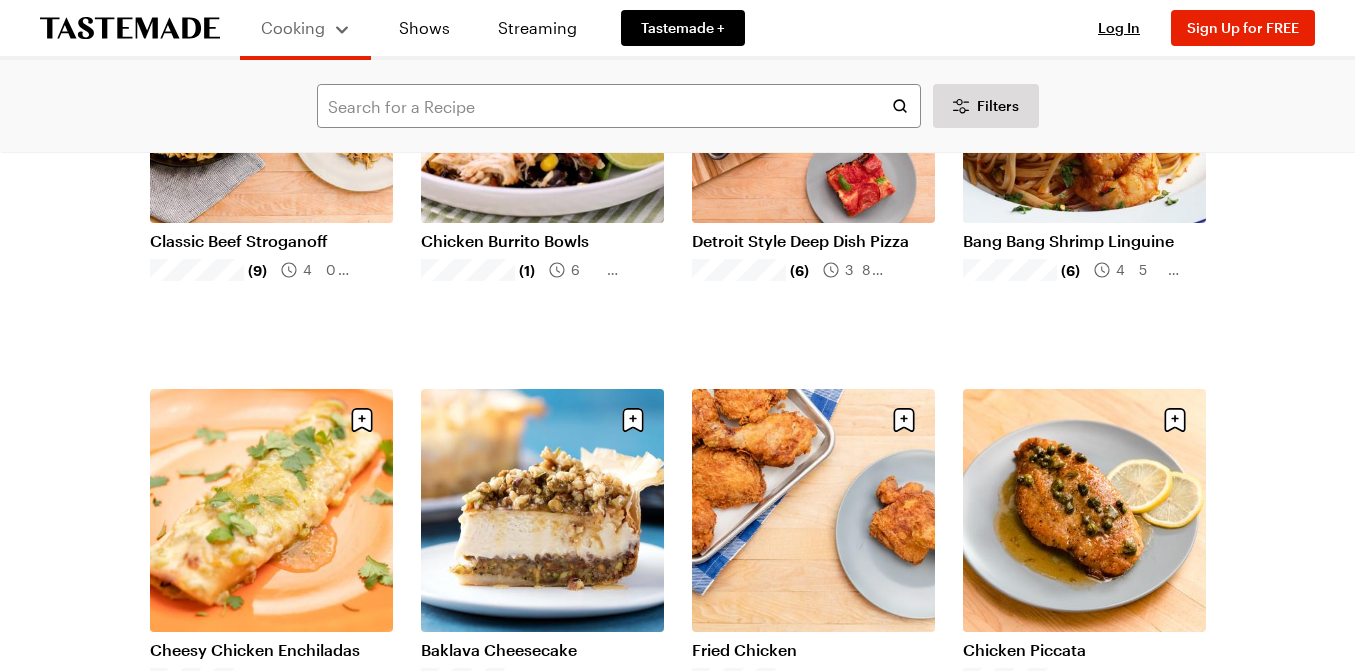 scroll, scrollTop: 1285, scrollLeft: 0, axis: vertical 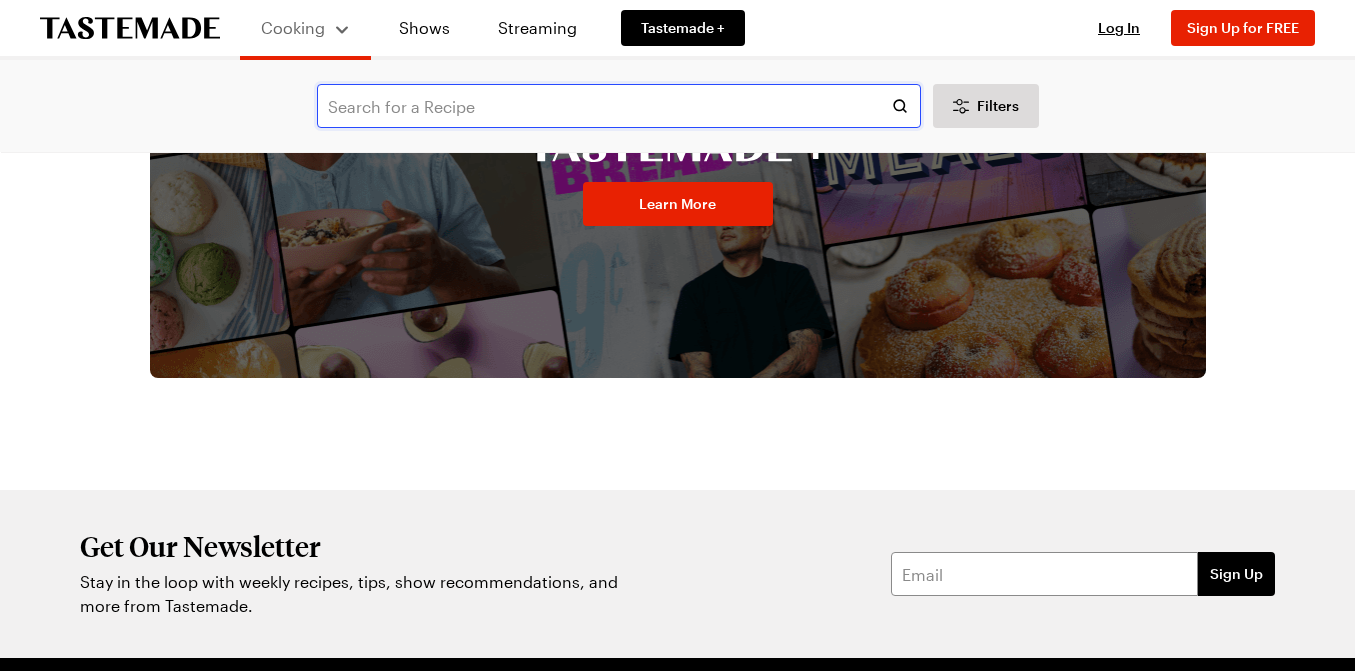click at bounding box center [619, 106] 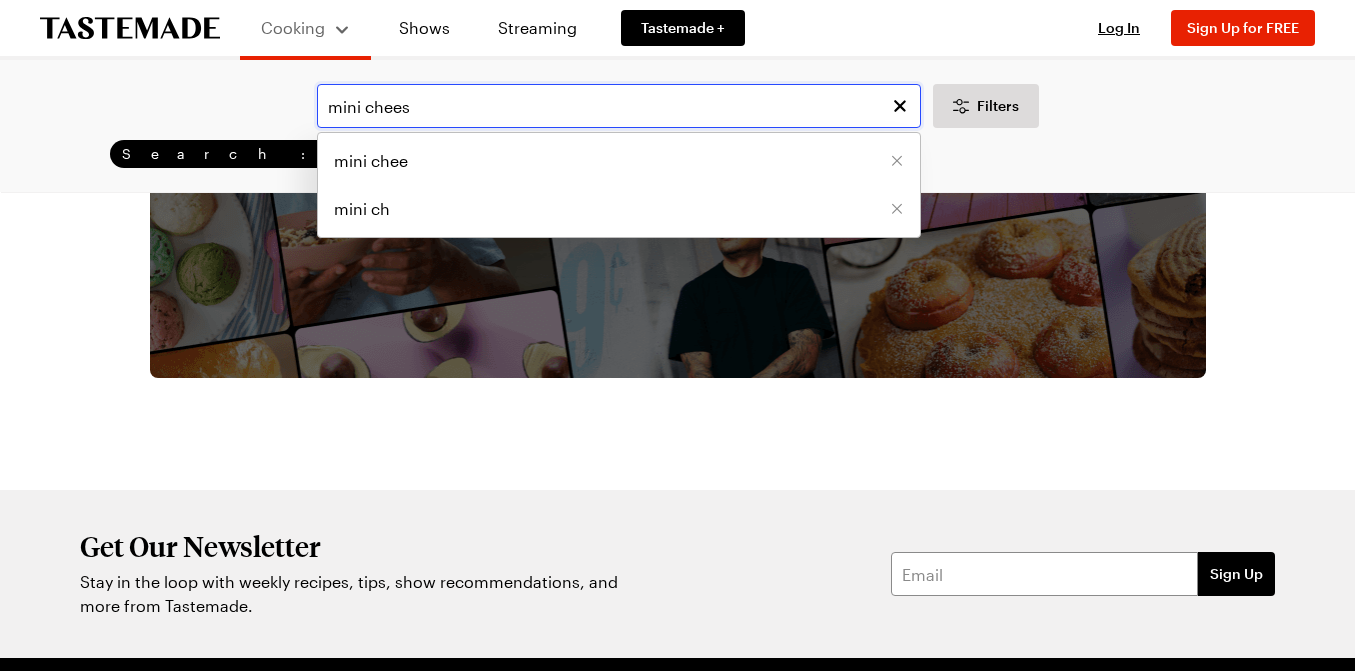 scroll, scrollTop: 2892, scrollLeft: 0, axis: vertical 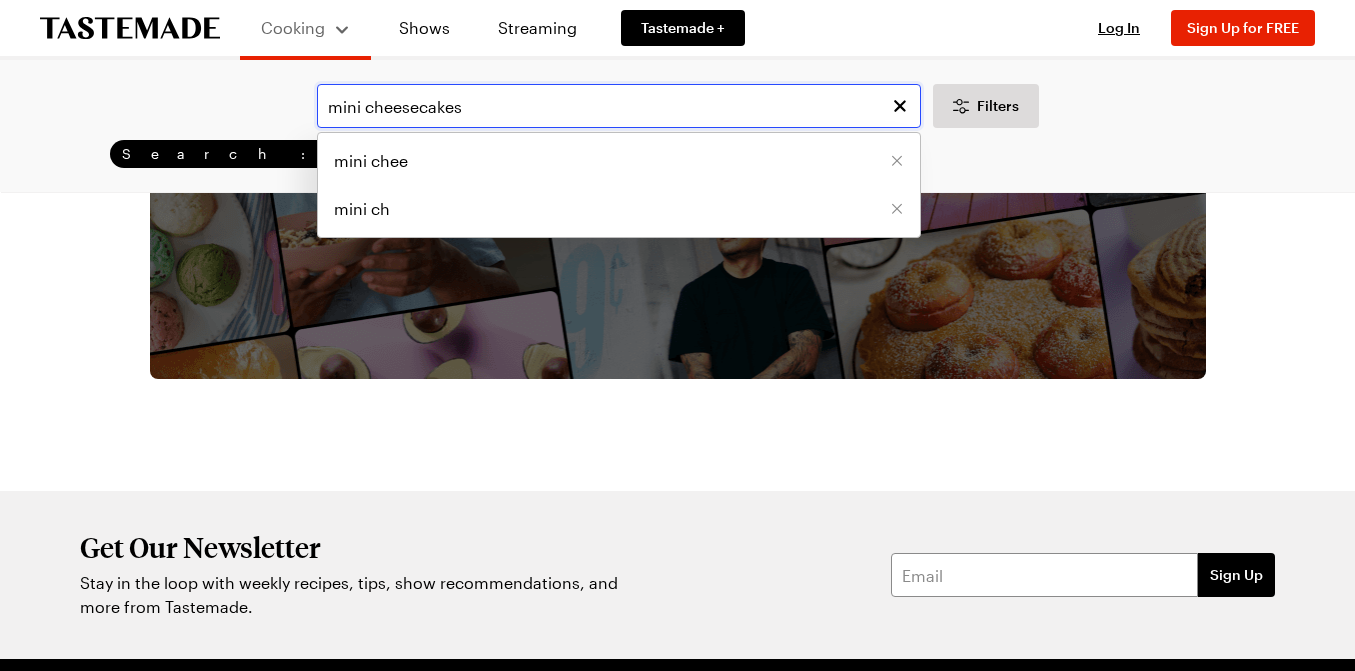 type on "mini cheesecakes" 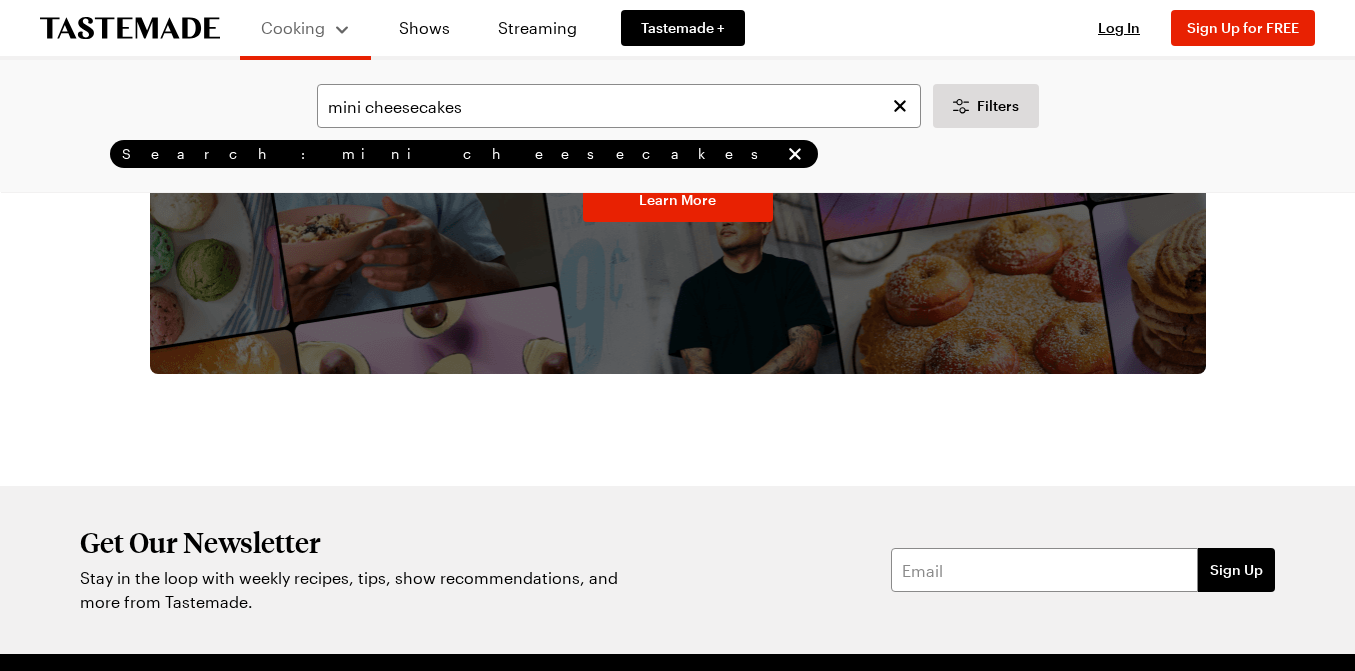 scroll, scrollTop: 2892, scrollLeft: 0, axis: vertical 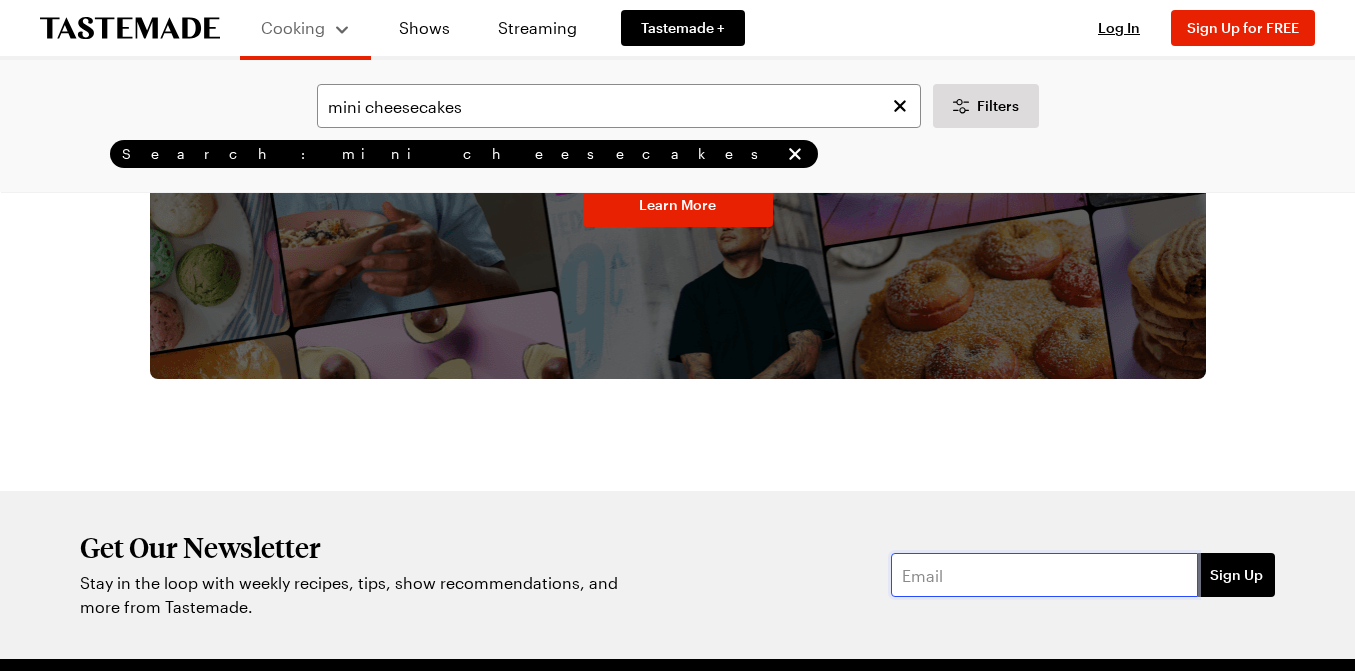 click at bounding box center (1044, 575) 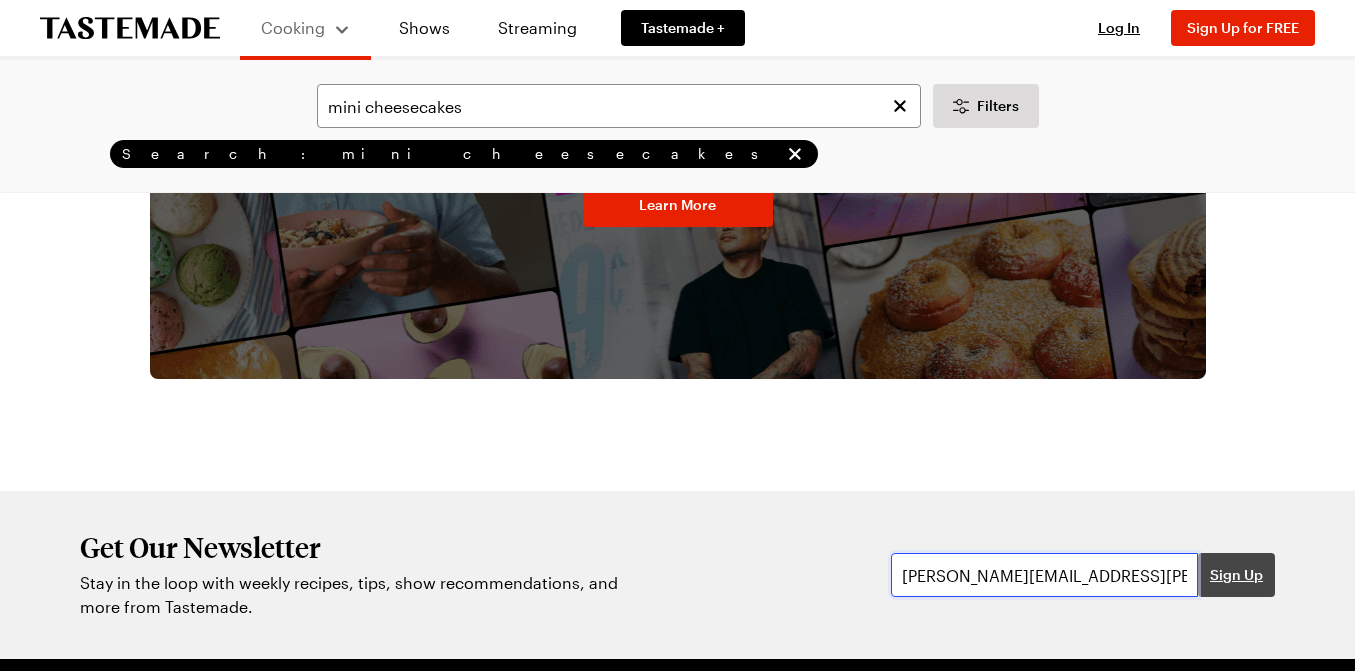 type on "[PERSON_NAME][EMAIL_ADDRESS][PERSON_NAME][DOMAIN_NAME]" 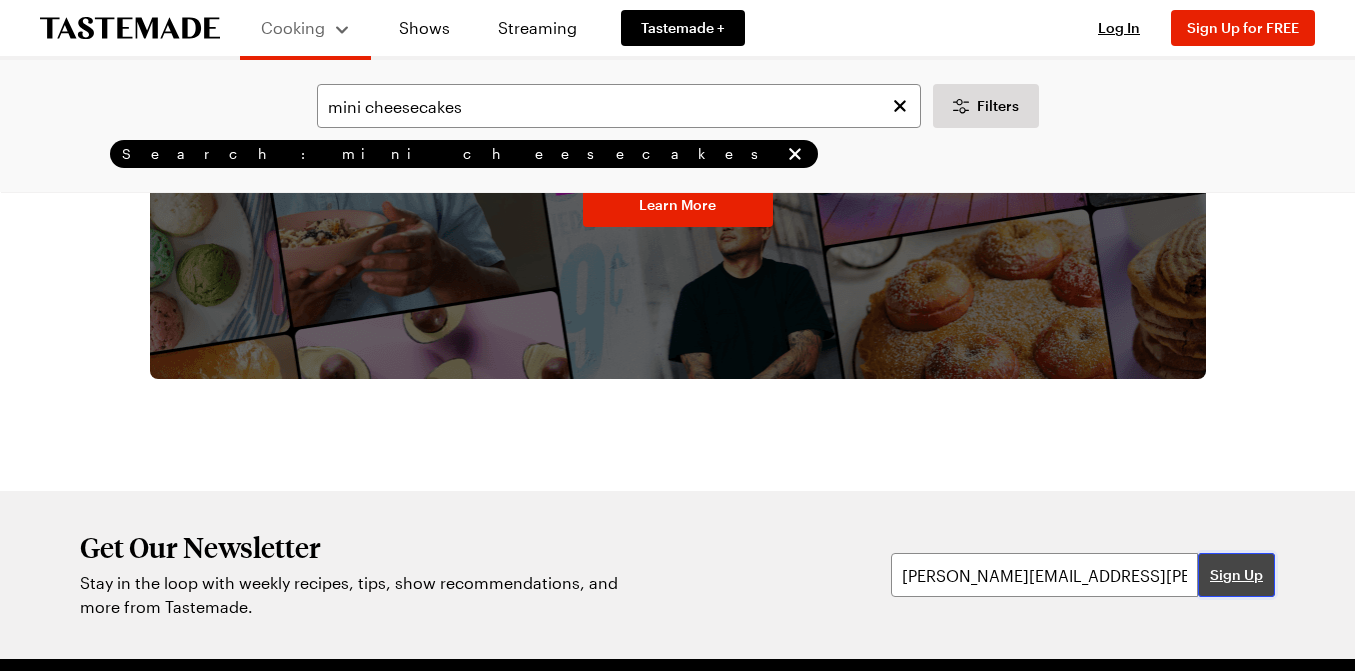click on "Sign Up" at bounding box center [1236, 575] 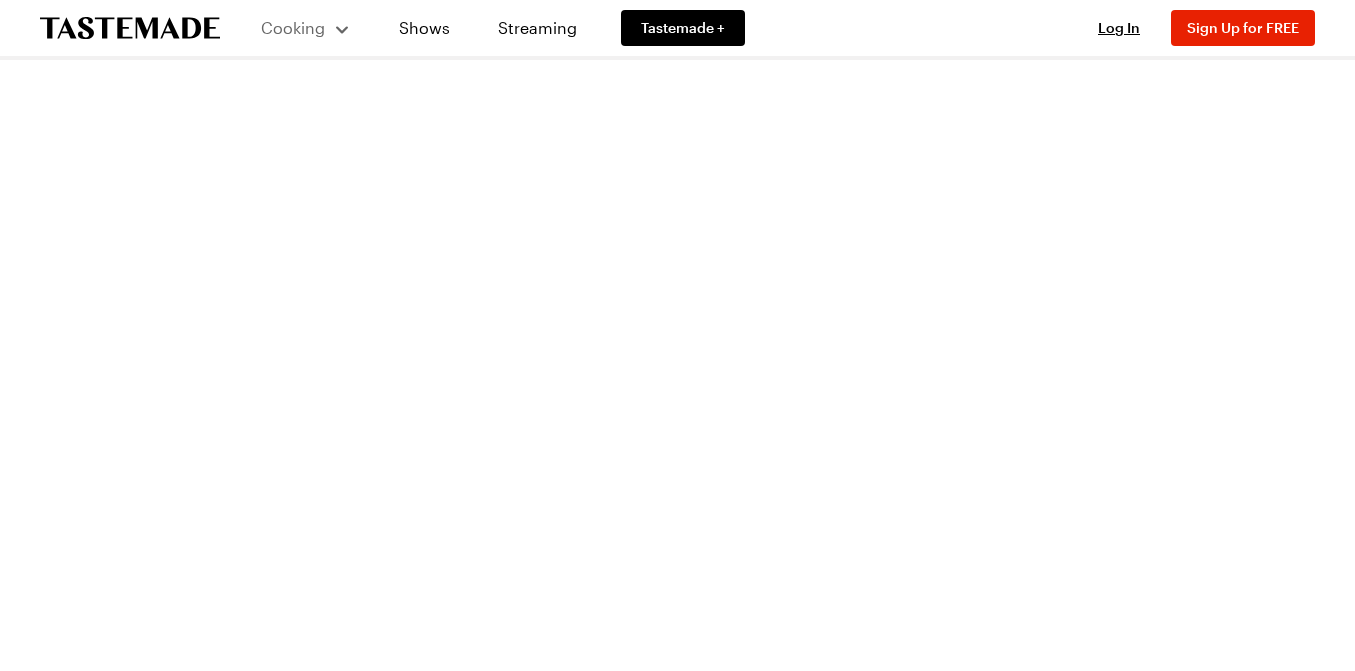 scroll, scrollTop: 0, scrollLeft: 0, axis: both 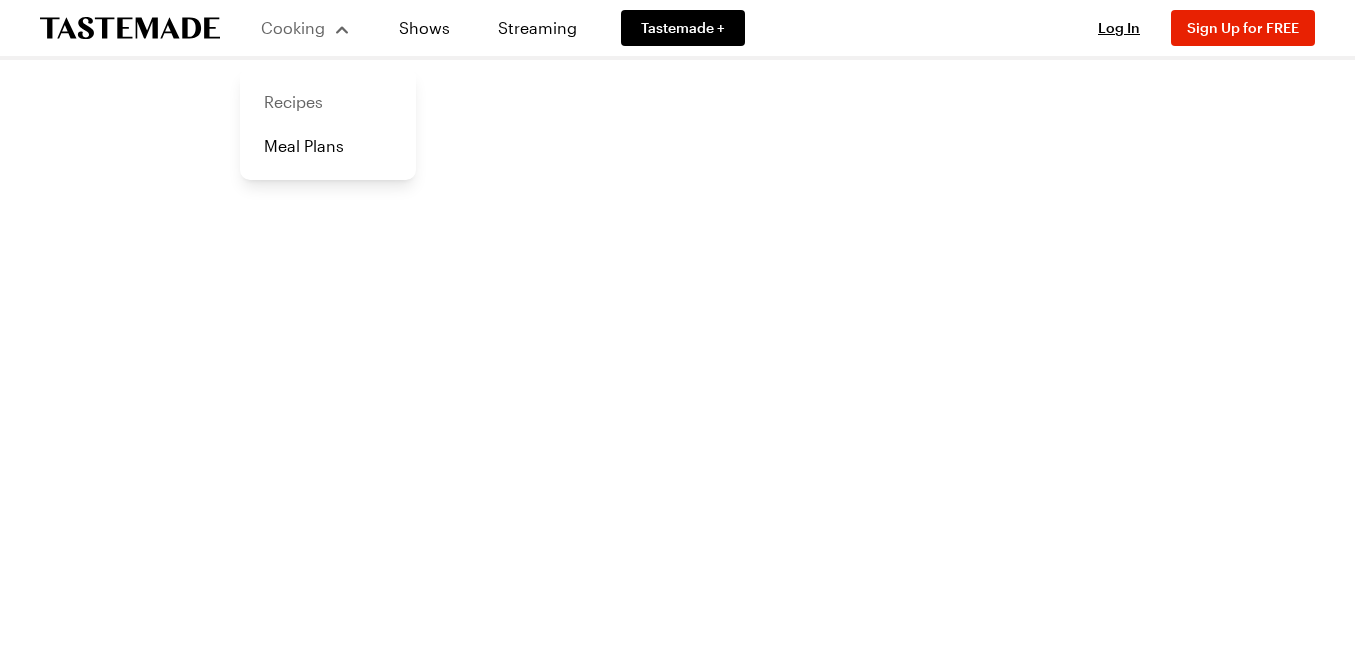 click on "Recipes" at bounding box center [328, 102] 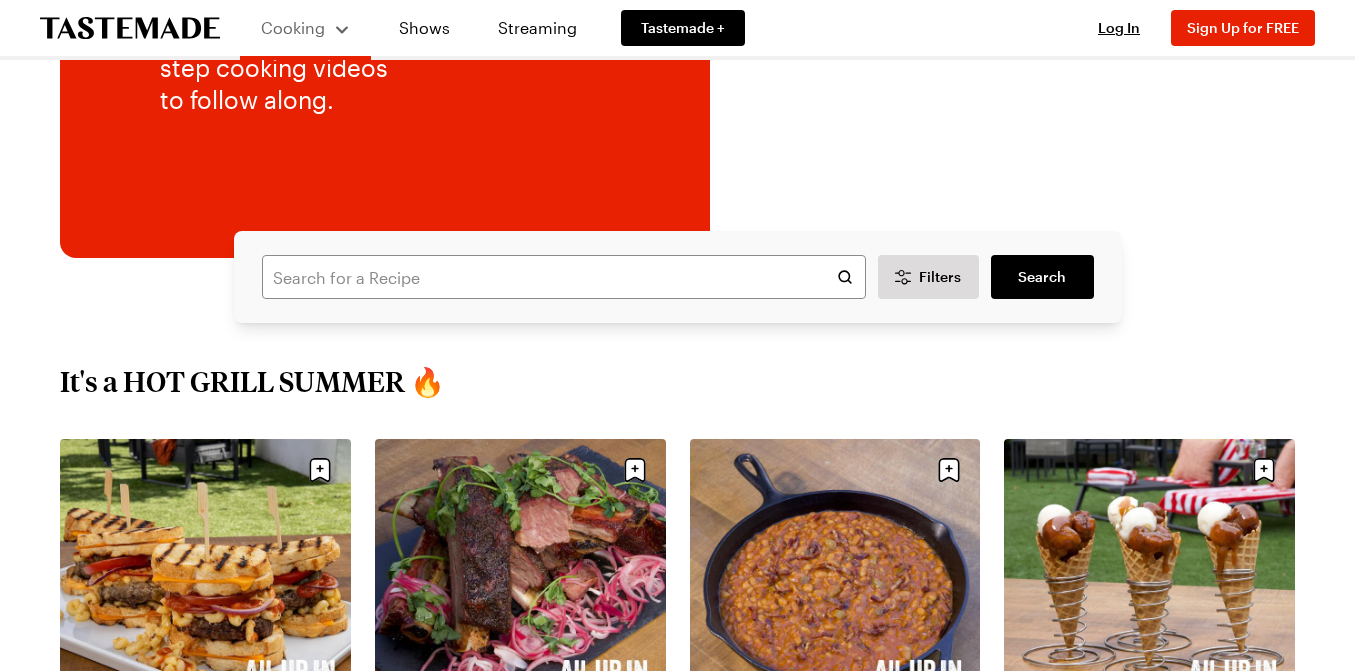 scroll, scrollTop: 357, scrollLeft: 0, axis: vertical 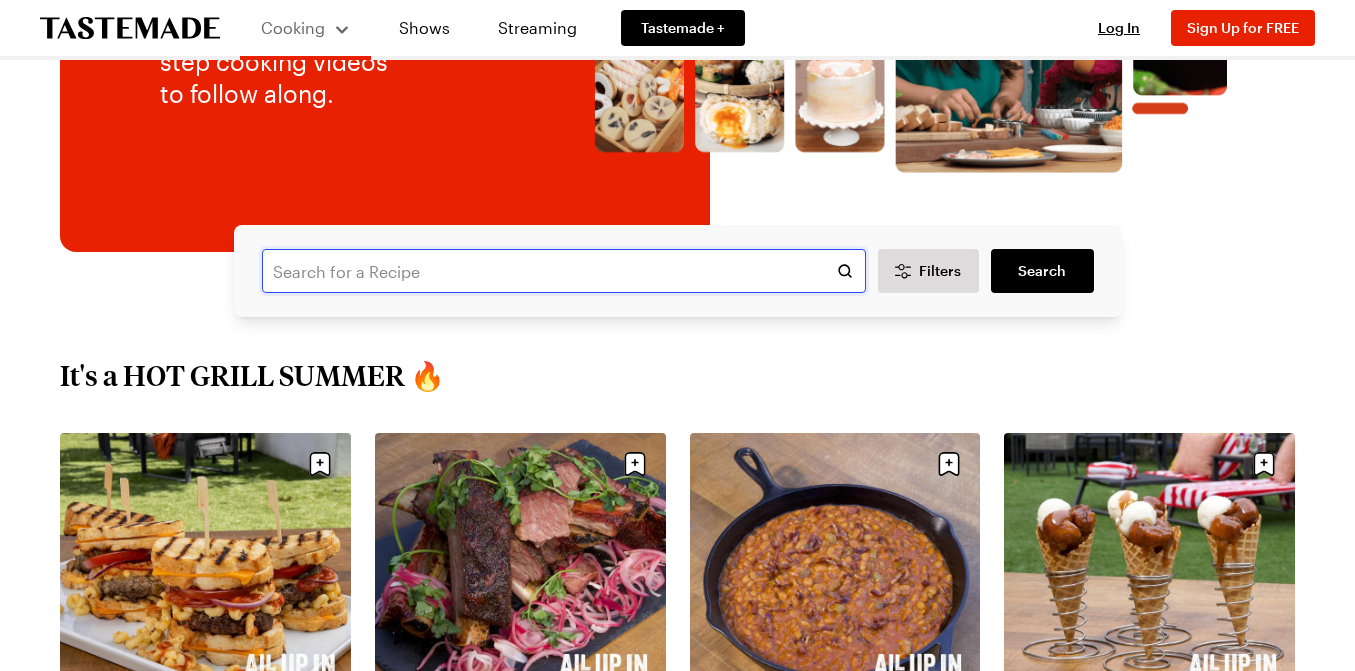 click at bounding box center (564, 271) 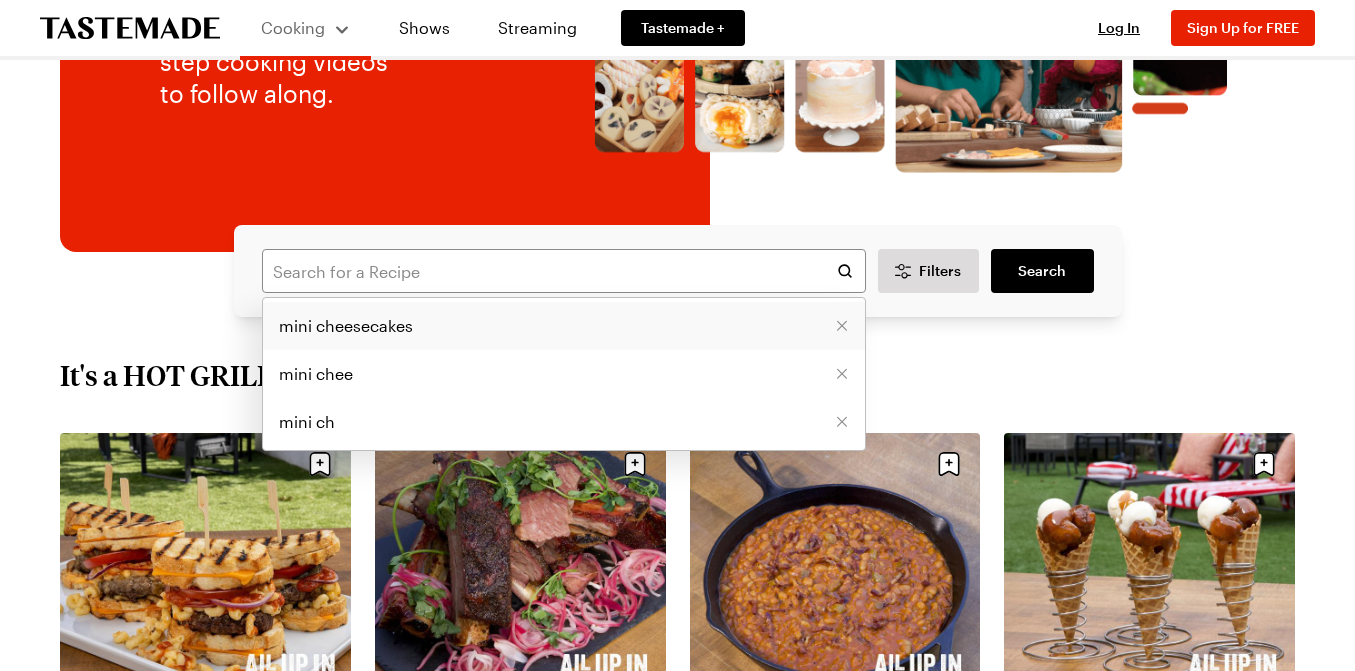 click on "mini cheesecakes" at bounding box center [346, 326] 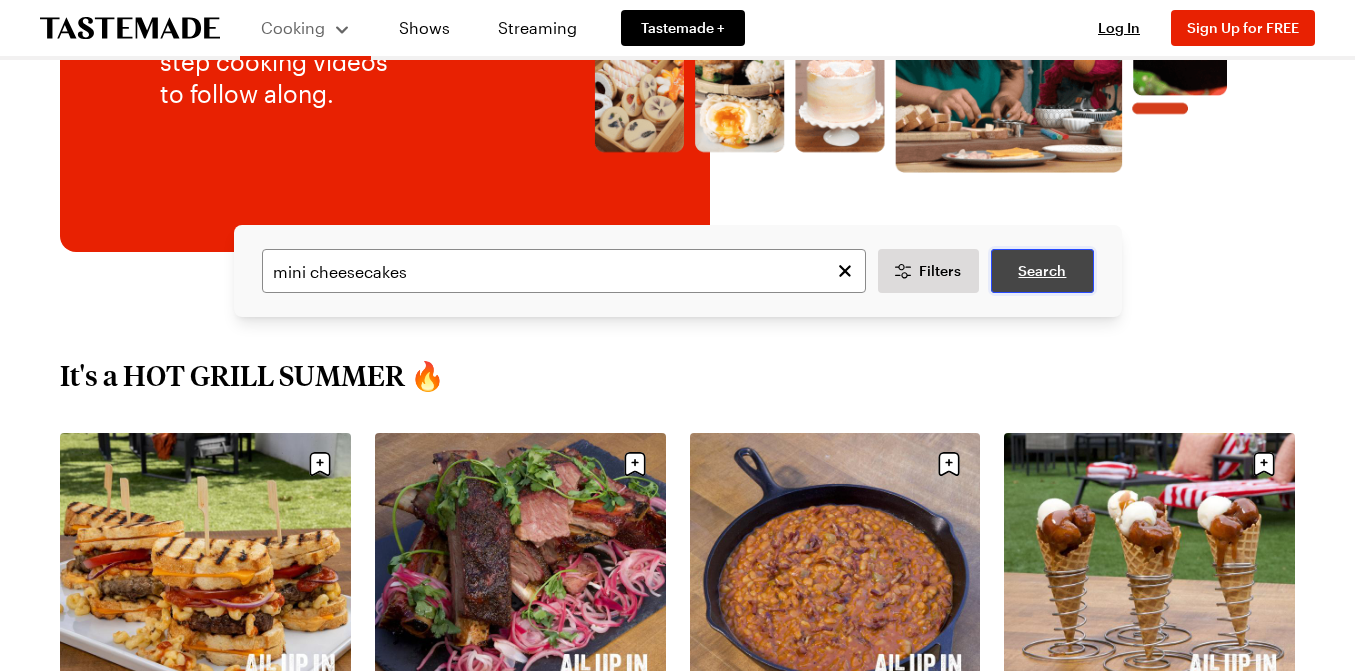 click on "Search" at bounding box center (1042, 271) 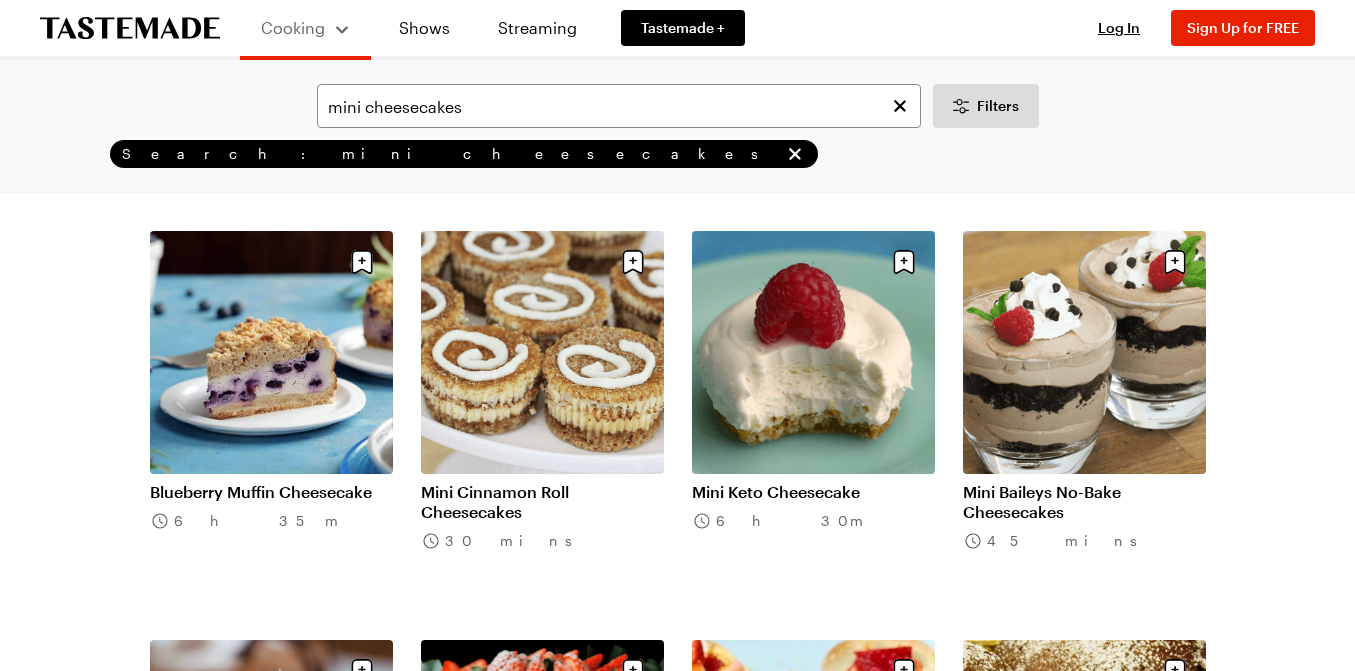 scroll, scrollTop: 928, scrollLeft: 0, axis: vertical 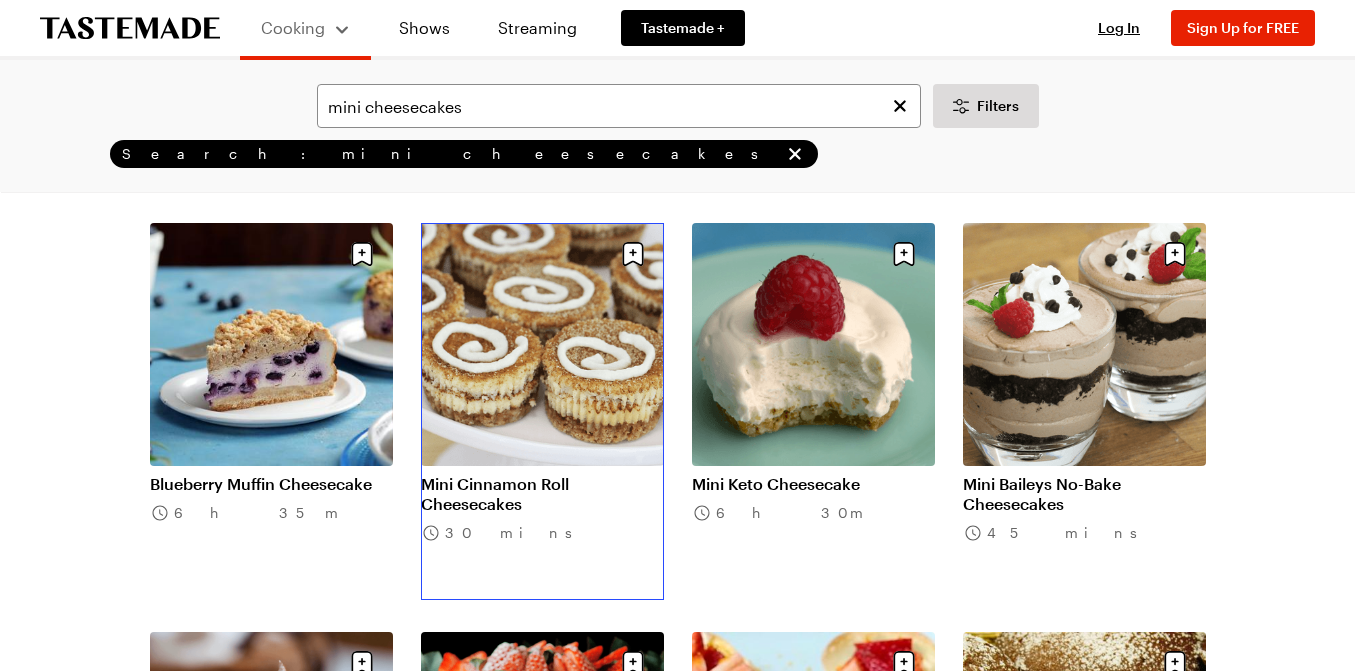 click on "Mini Cinnamon Roll Cheesecakes" at bounding box center [542, 494] 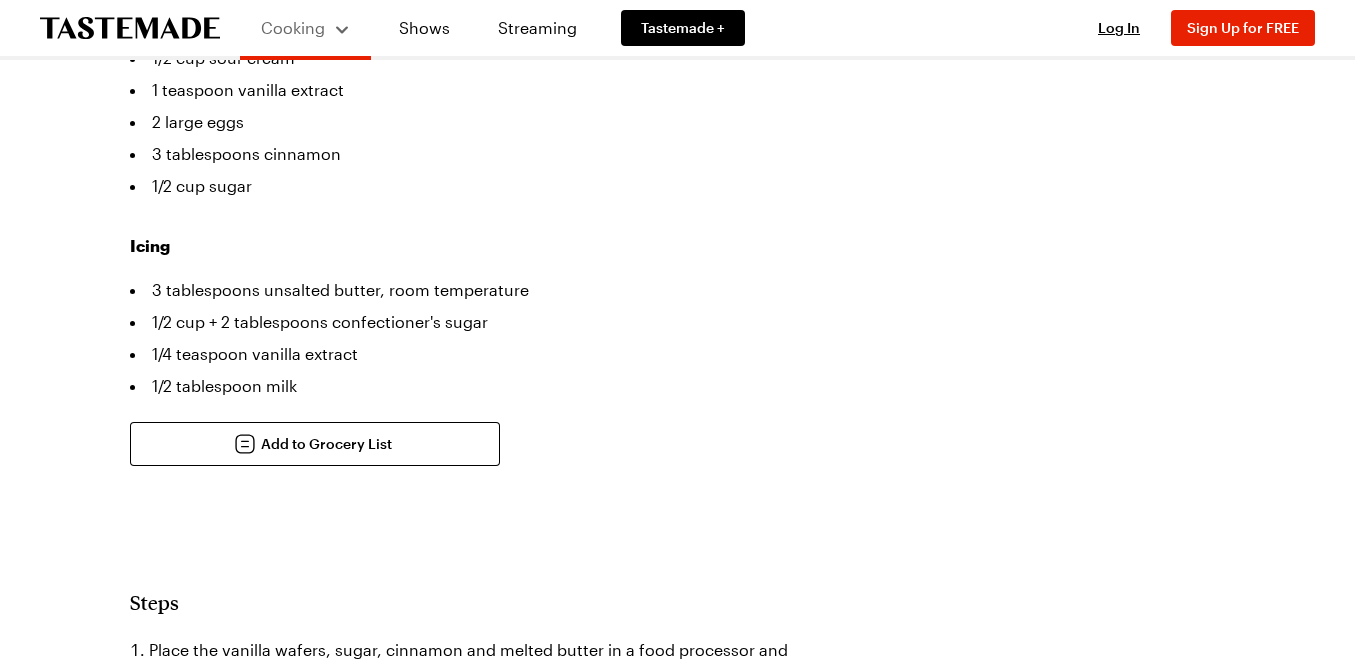 scroll, scrollTop: 0, scrollLeft: 0, axis: both 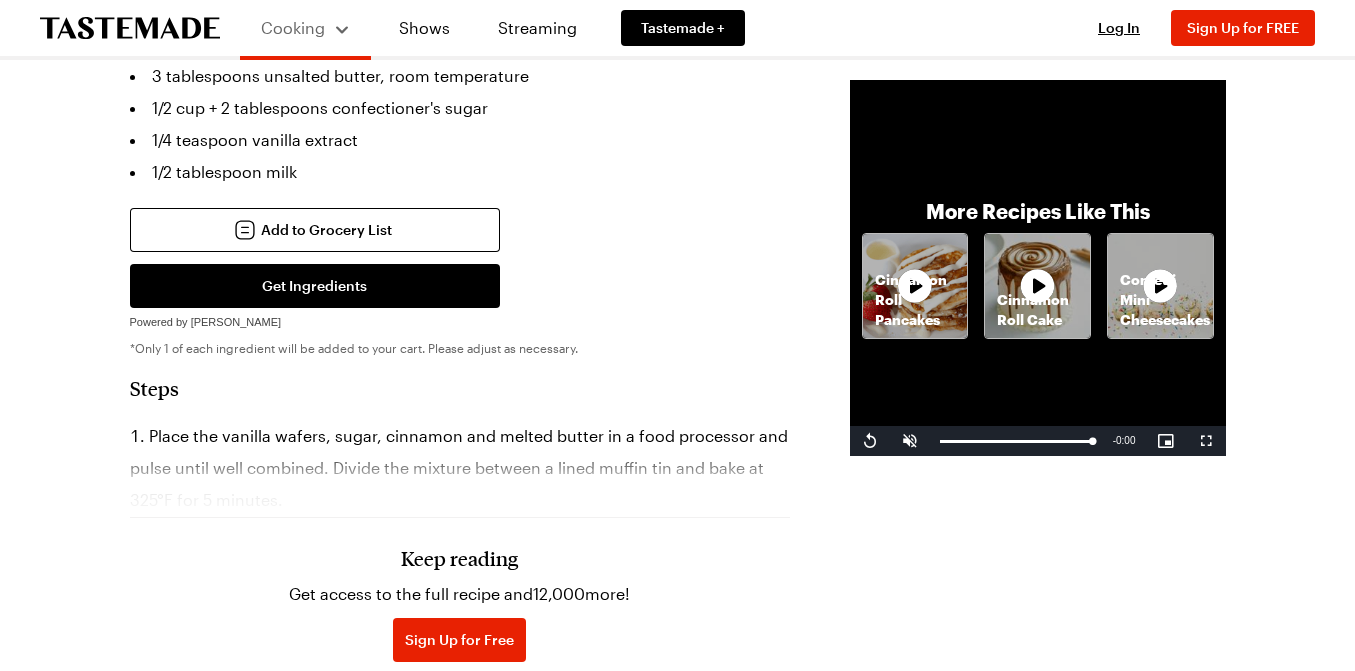 click on "Keep reading Get access to the full recipe and  12,000  more! Sign Up for Free Already have an account?  Log In" at bounding box center [460, 586] 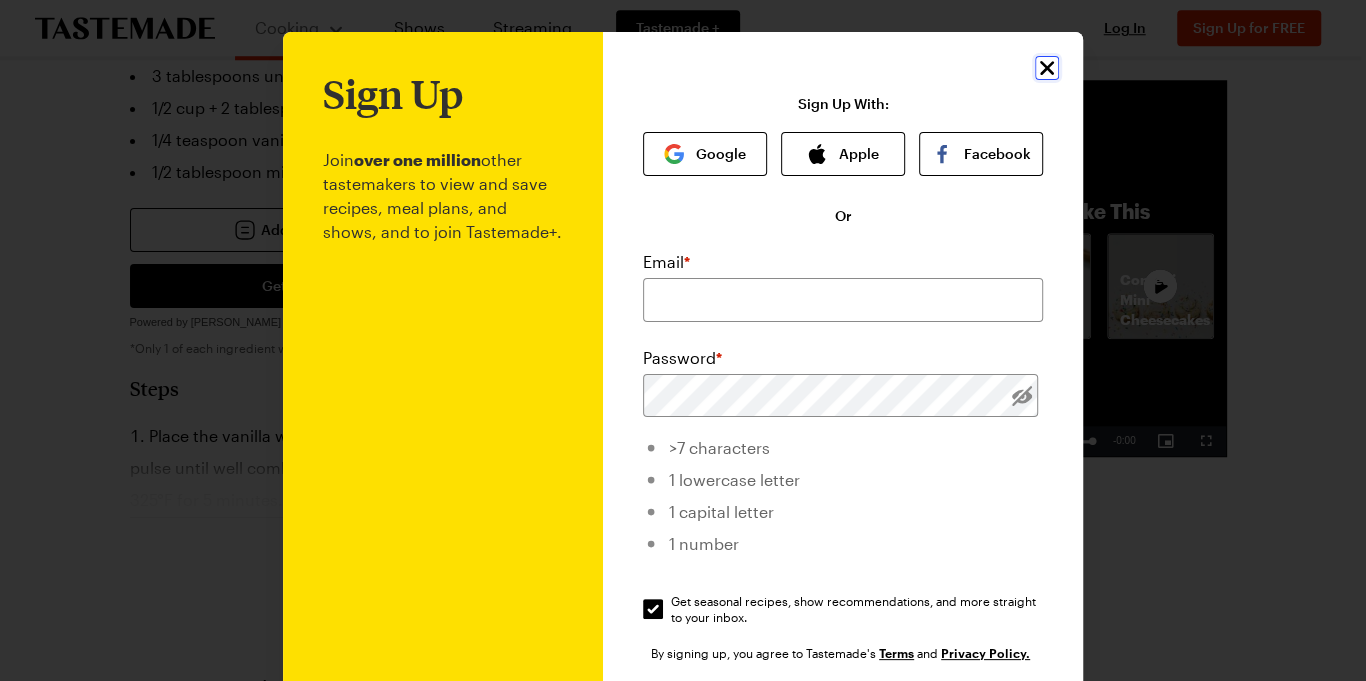 click 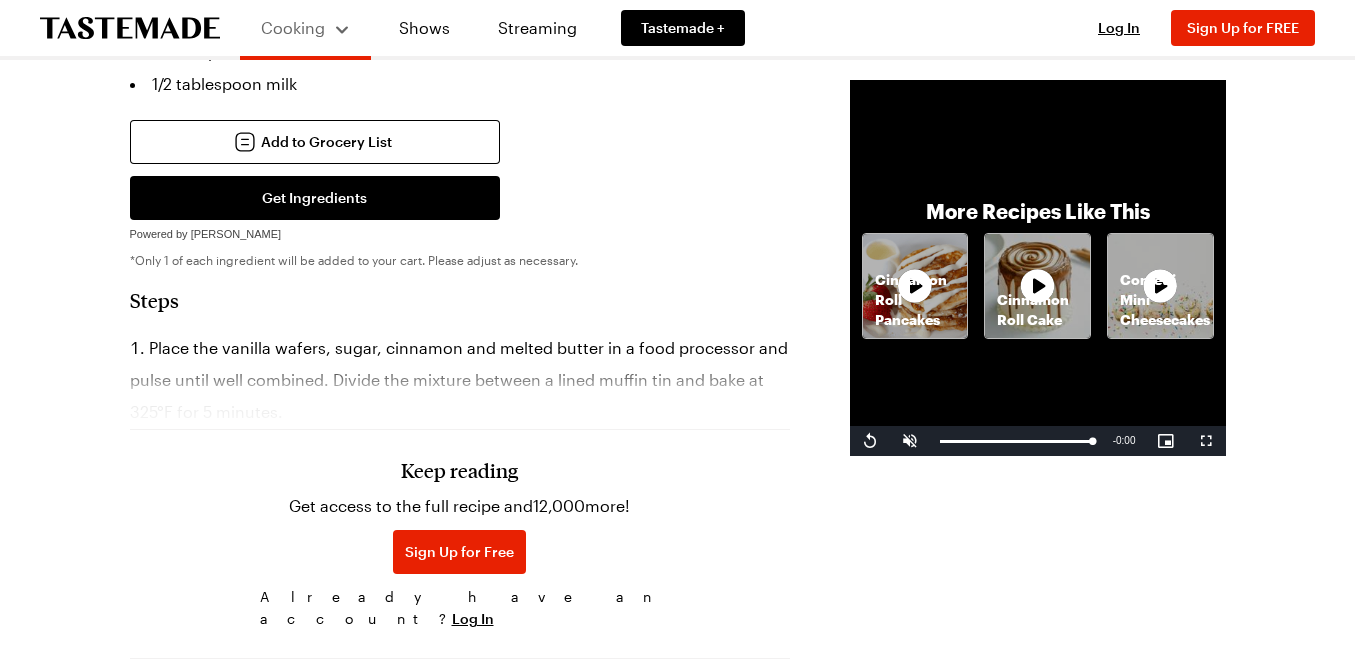 scroll, scrollTop: 1142, scrollLeft: 0, axis: vertical 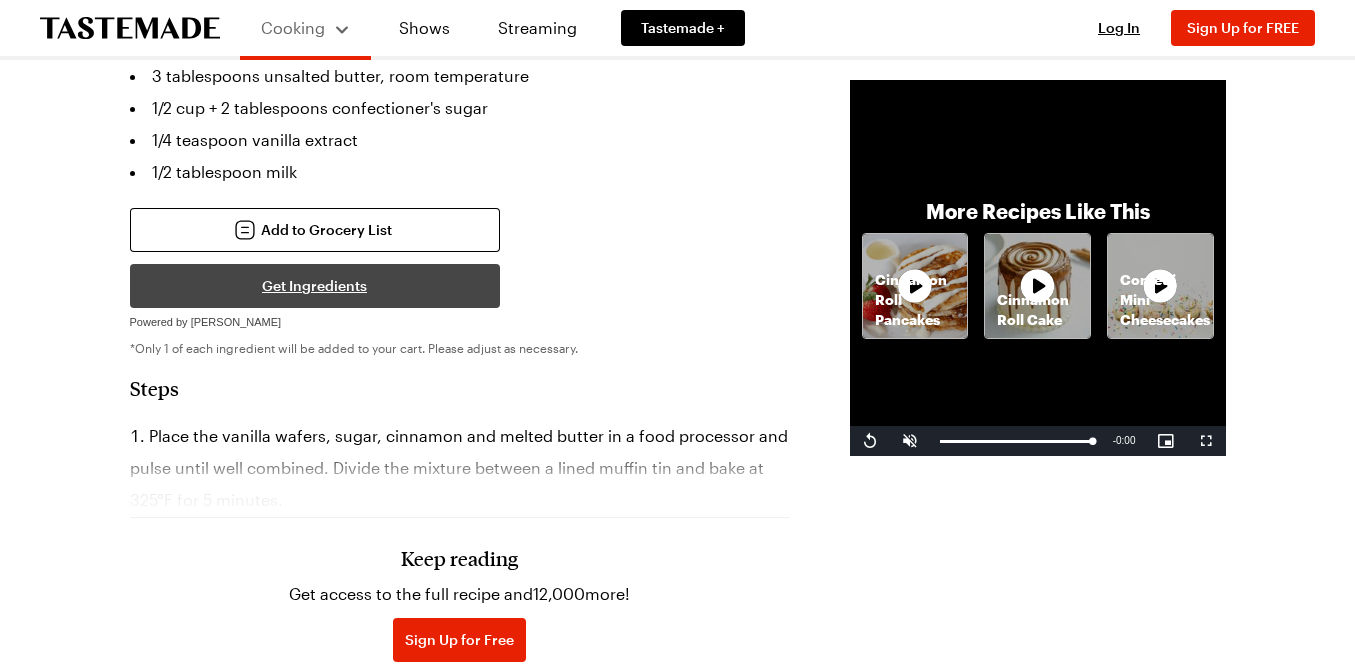 click on "Get Ingredients" at bounding box center (315, 286) 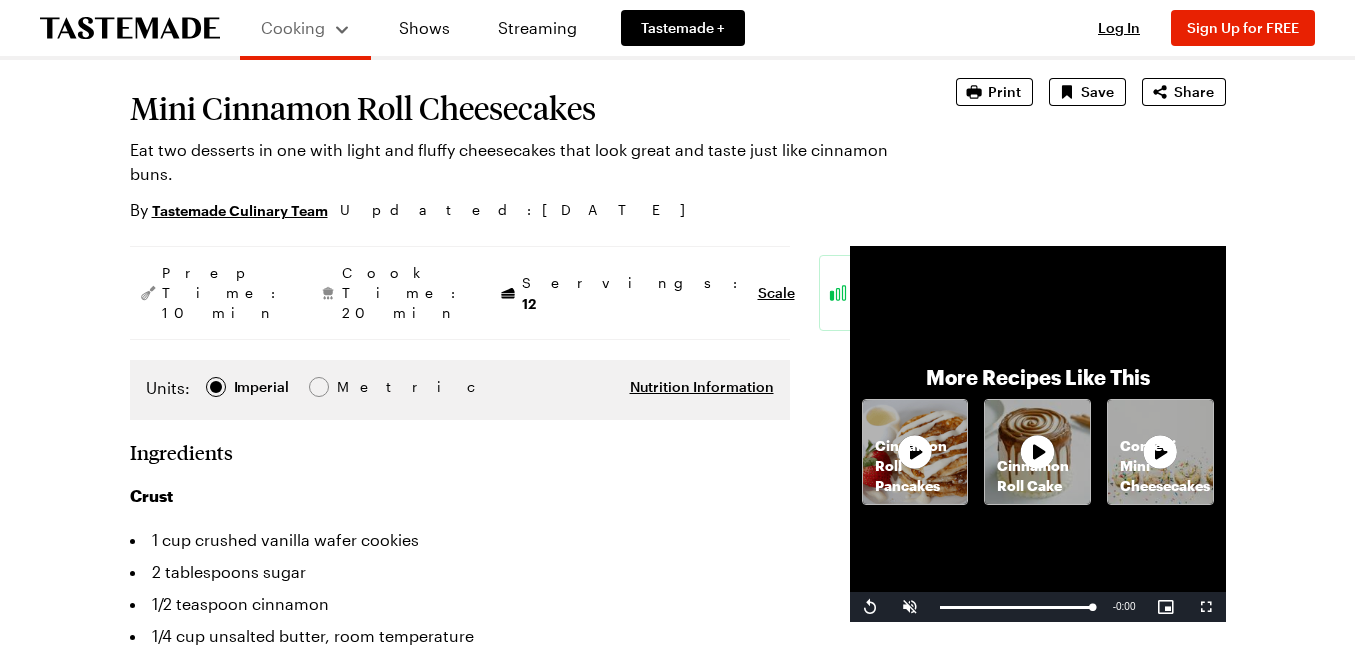 scroll, scrollTop: 71, scrollLeft: 0, axis: vertical 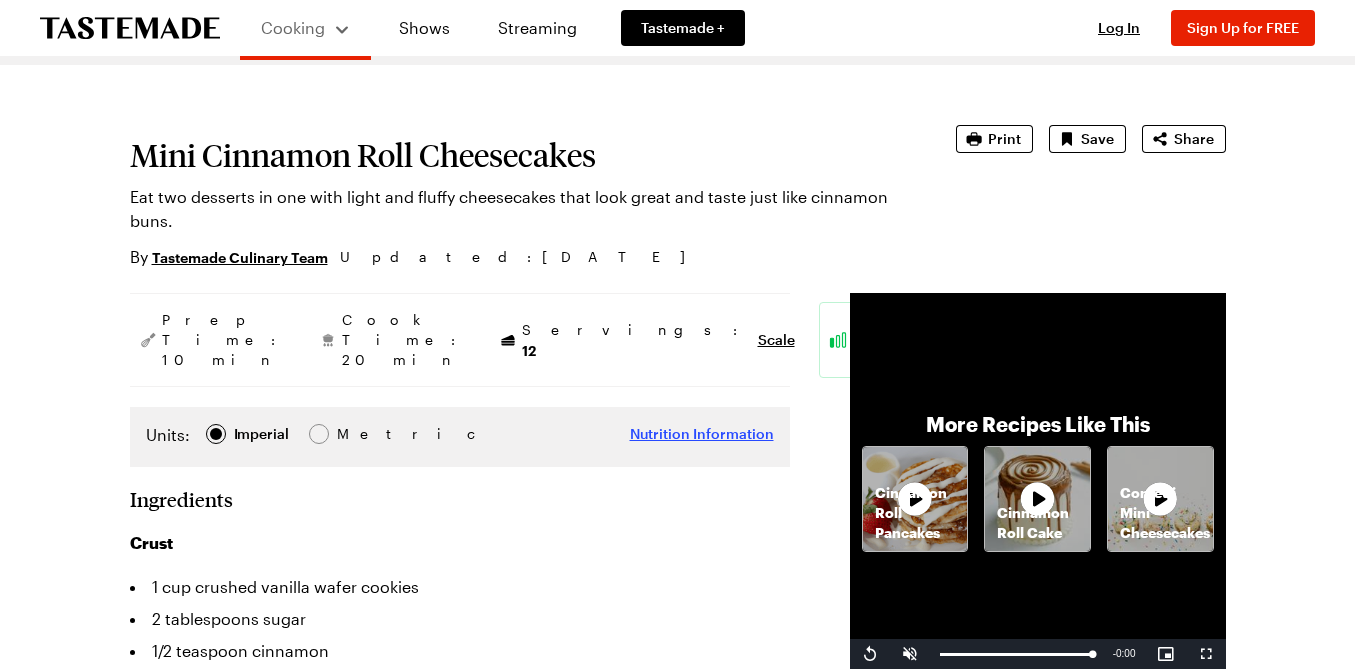 click on "Nutrition Information" at bounding box center [702, 434] 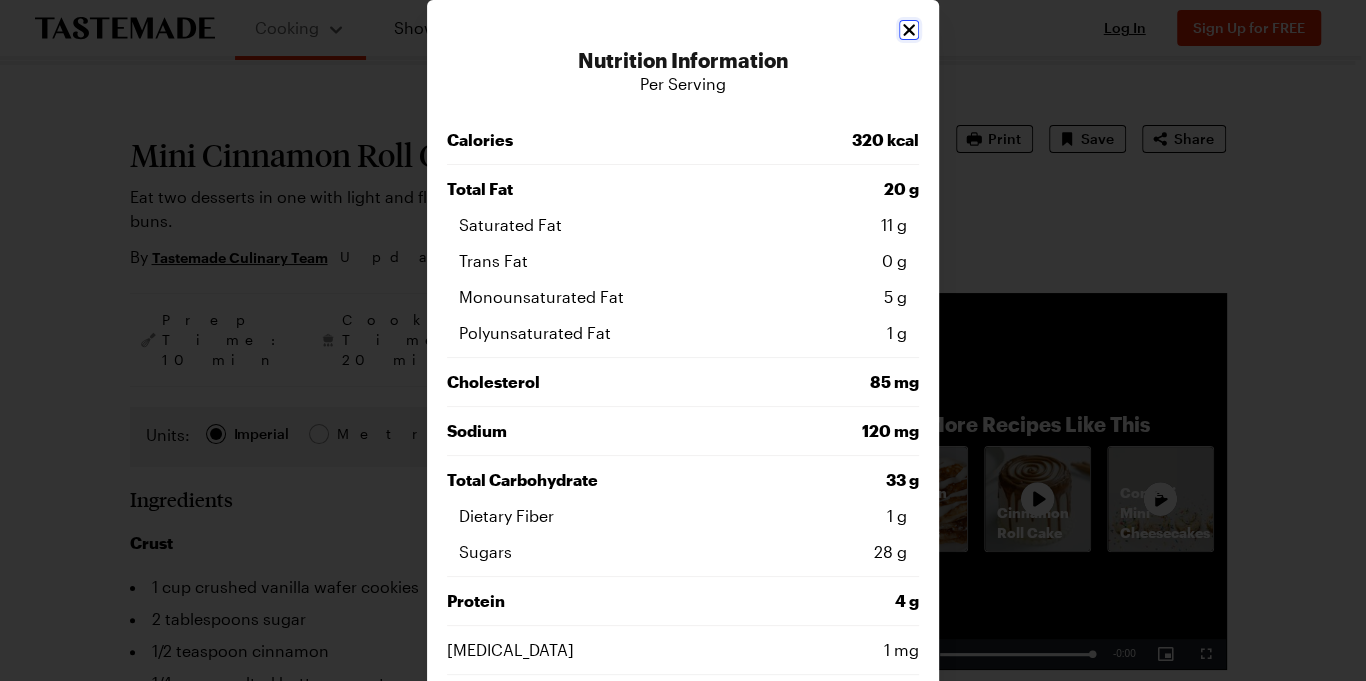 click 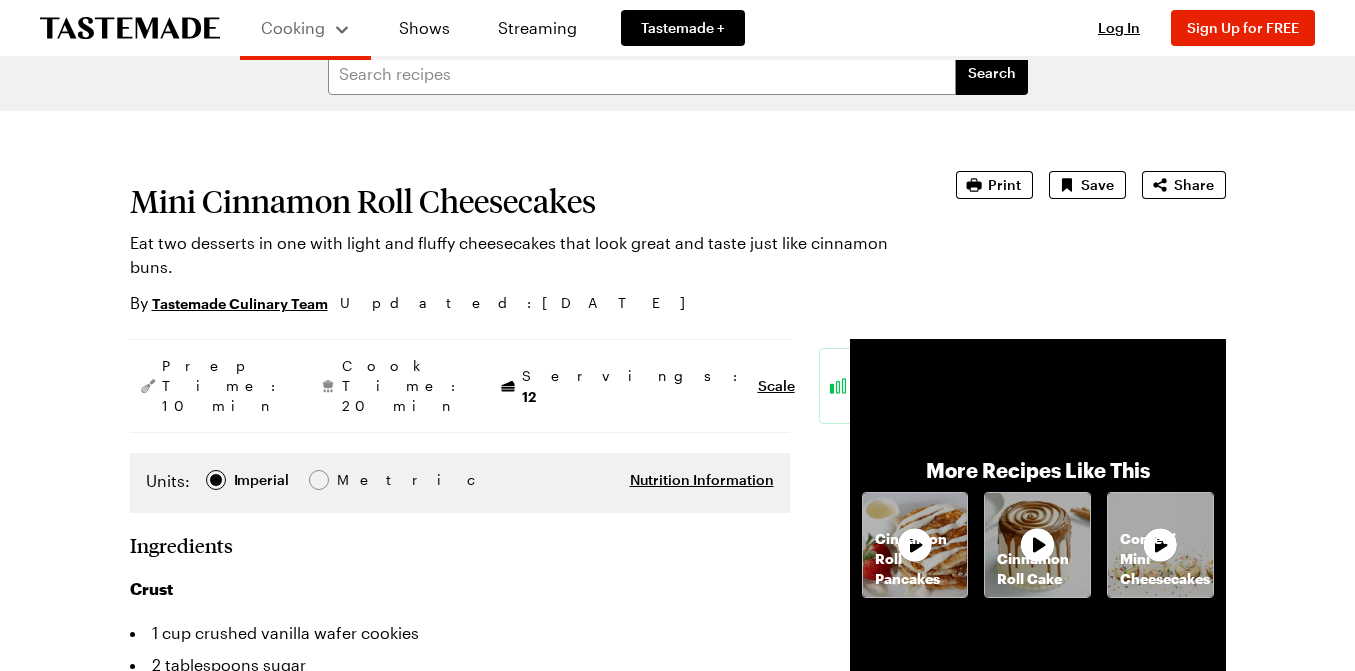 scroll, scrollTop: 0, scrollLeft: 0, axis: both 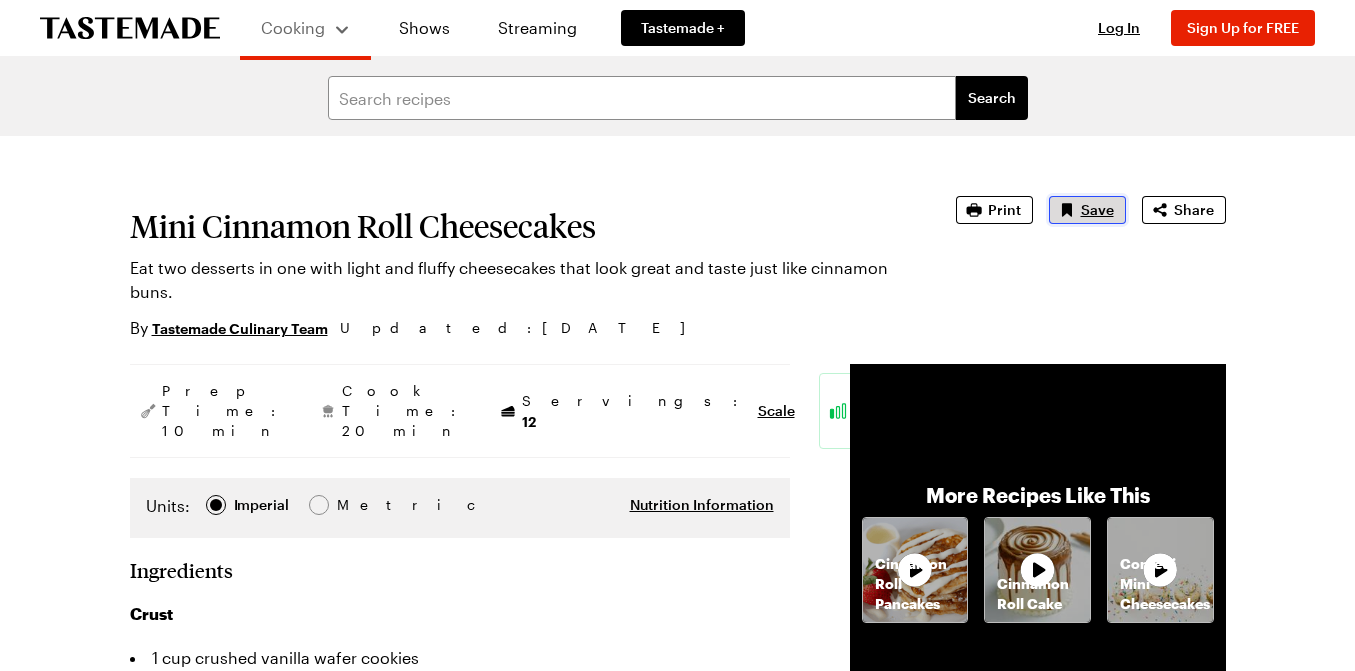 click on "Save" at bounding box center (1097, 210) 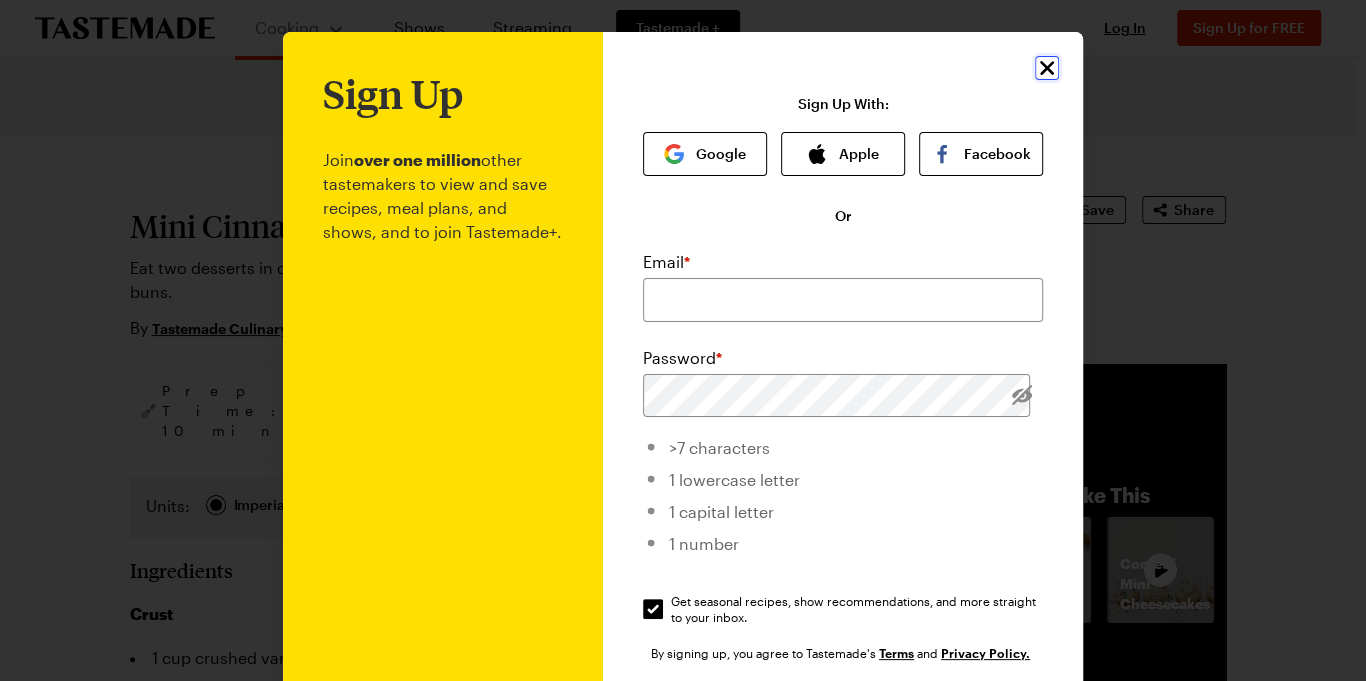 click 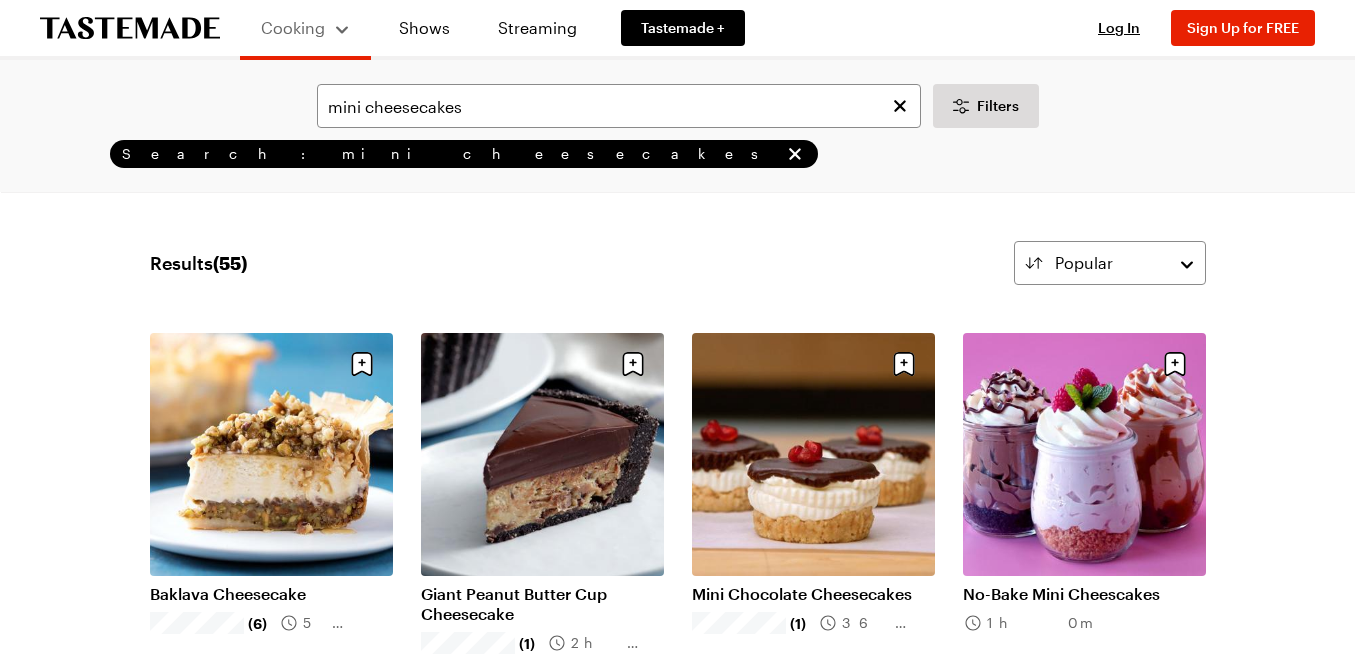 scroll, scrollTop: 928, scrollLeft: 0, axis: vertical 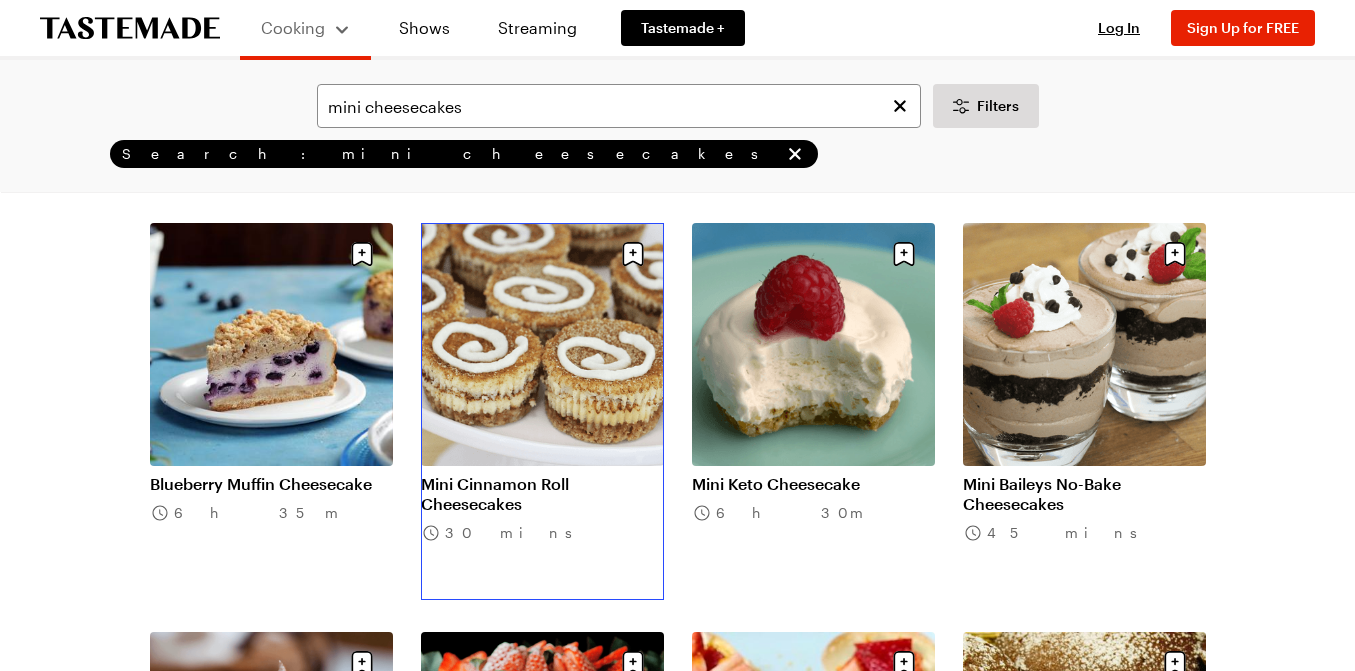 click on "Mini Cinnamon Roll Cheesecakes" at bounding box center [542, 494] 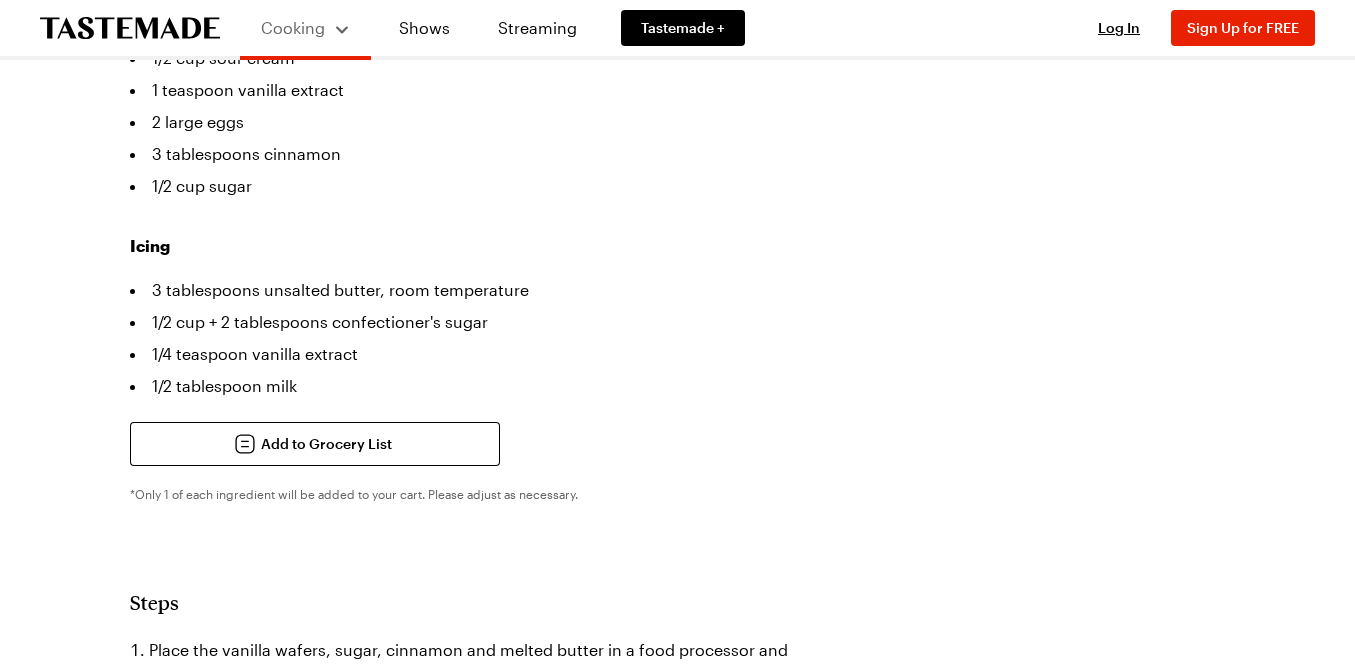 scroll, scrollTop: 0, scrollLeft: 0, axis: both 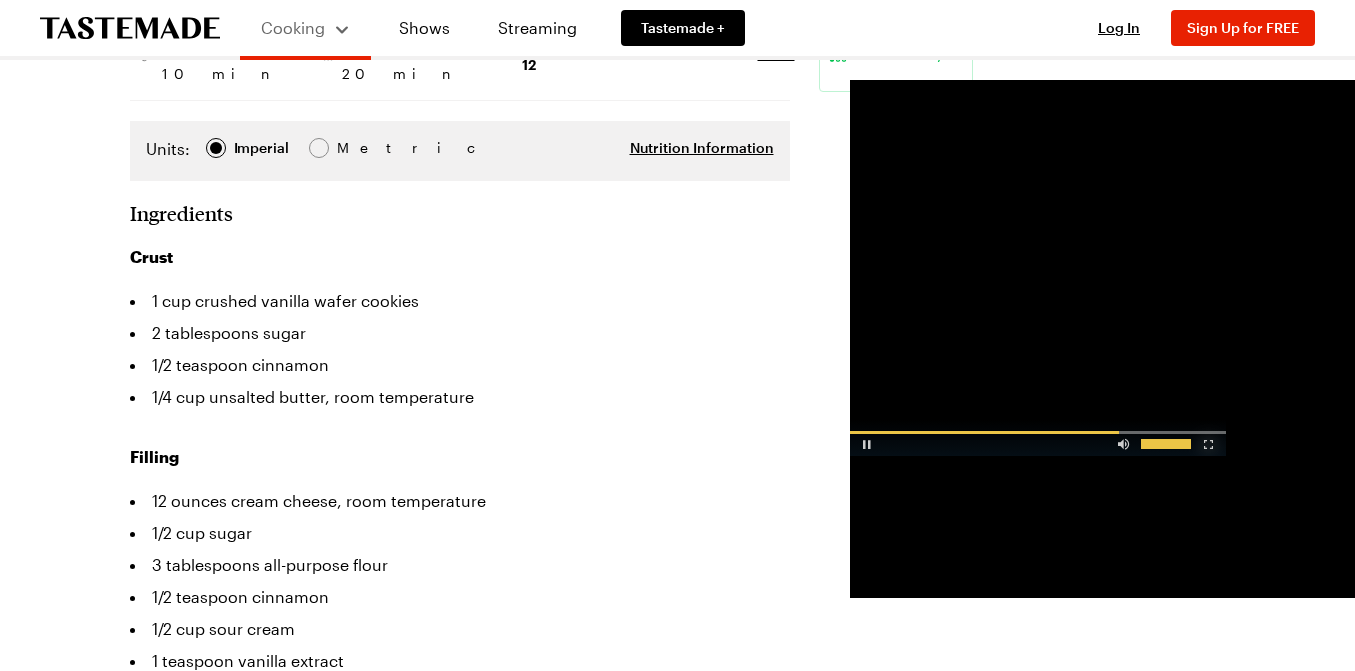 drag, startPoint x: 1182, startPoint y: 589, endPoint x: 1202, endPoint y: 588, distance: 20.024984 